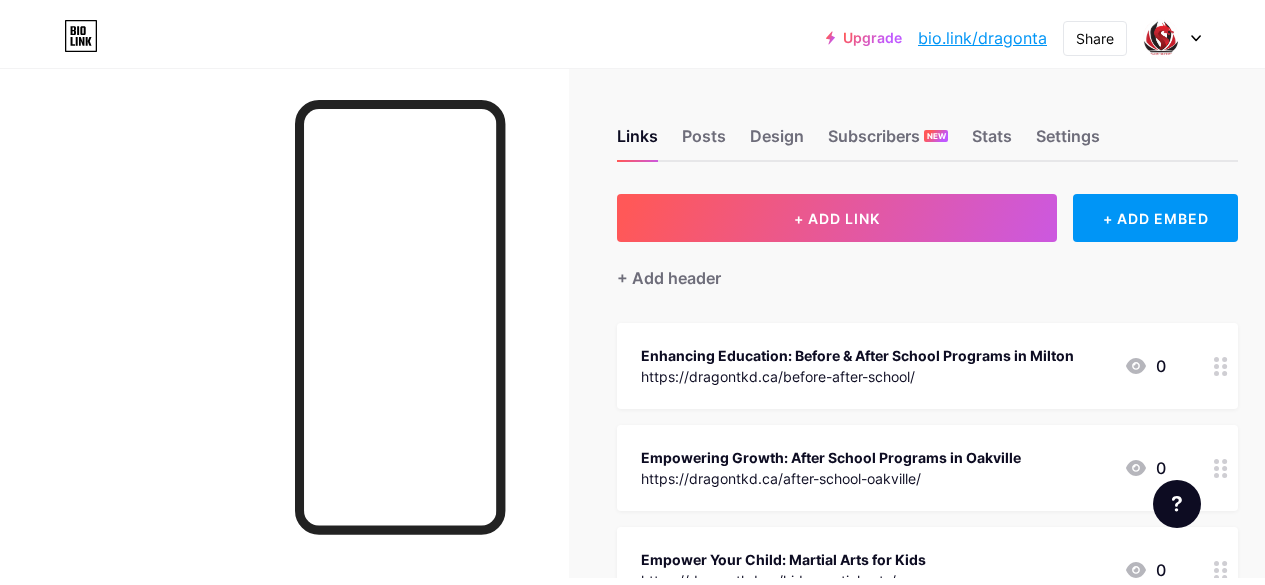 scroll, scrollTop: 0, scrollLeft: 0, axis: both 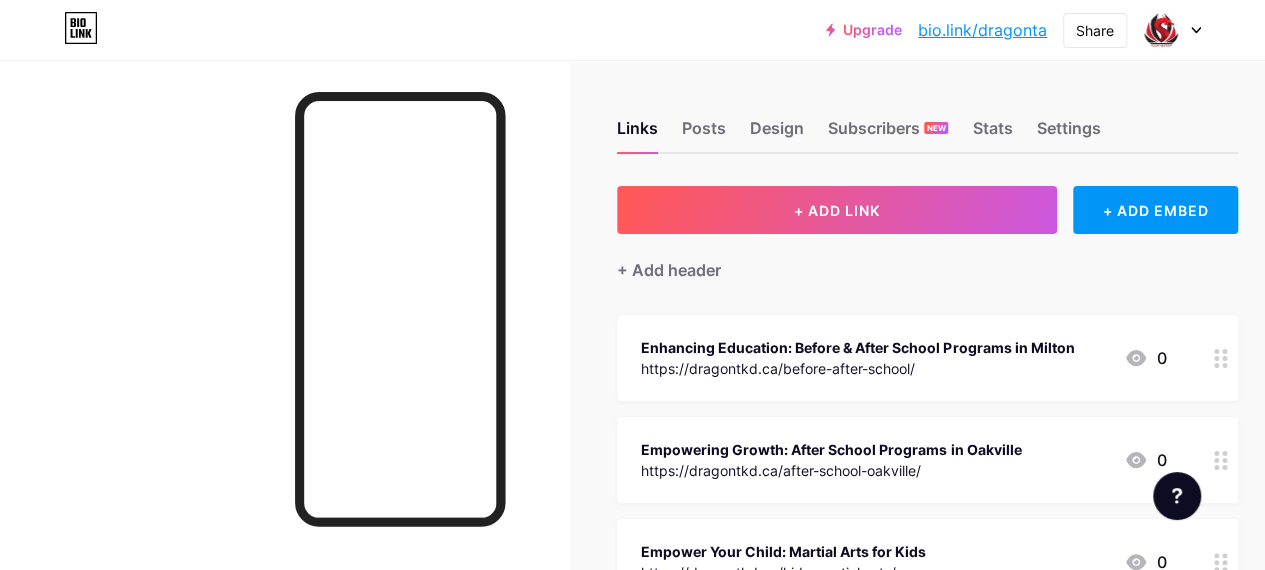 click 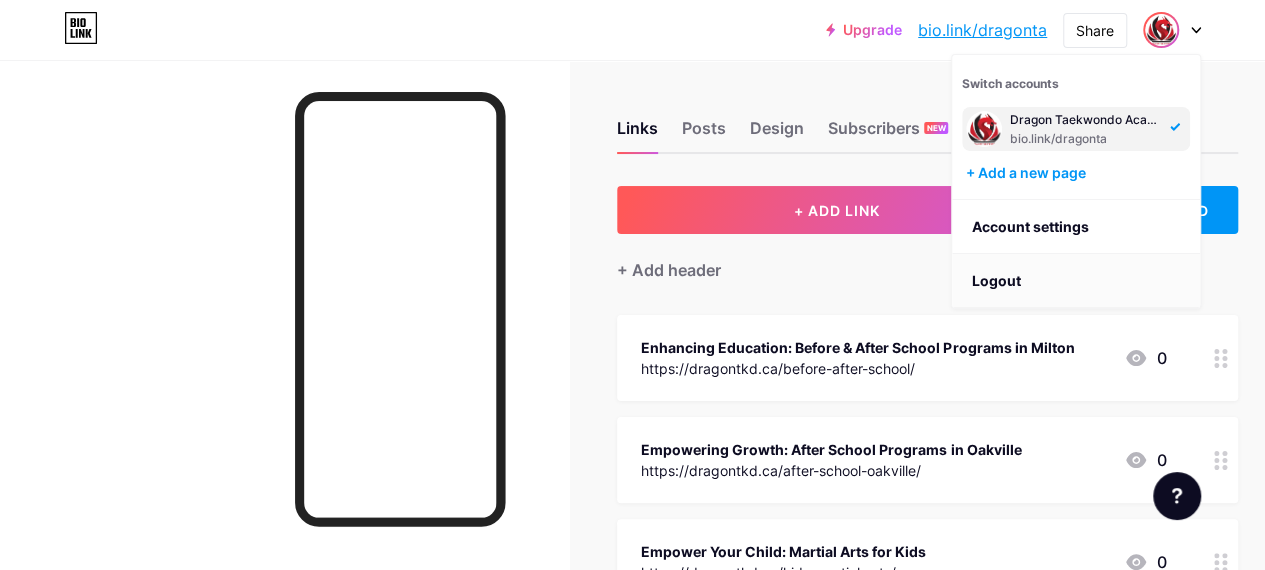 click on "Logout" at bounding box center [1076, 281] 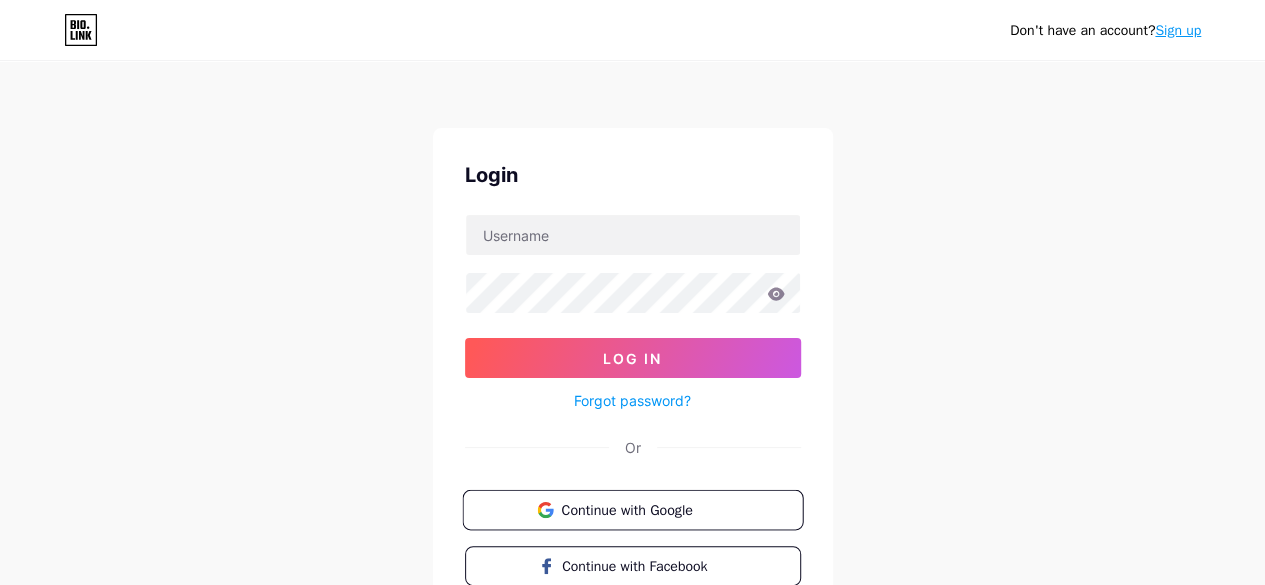 click on "Continue with Google" at bounding box center [644, 509] 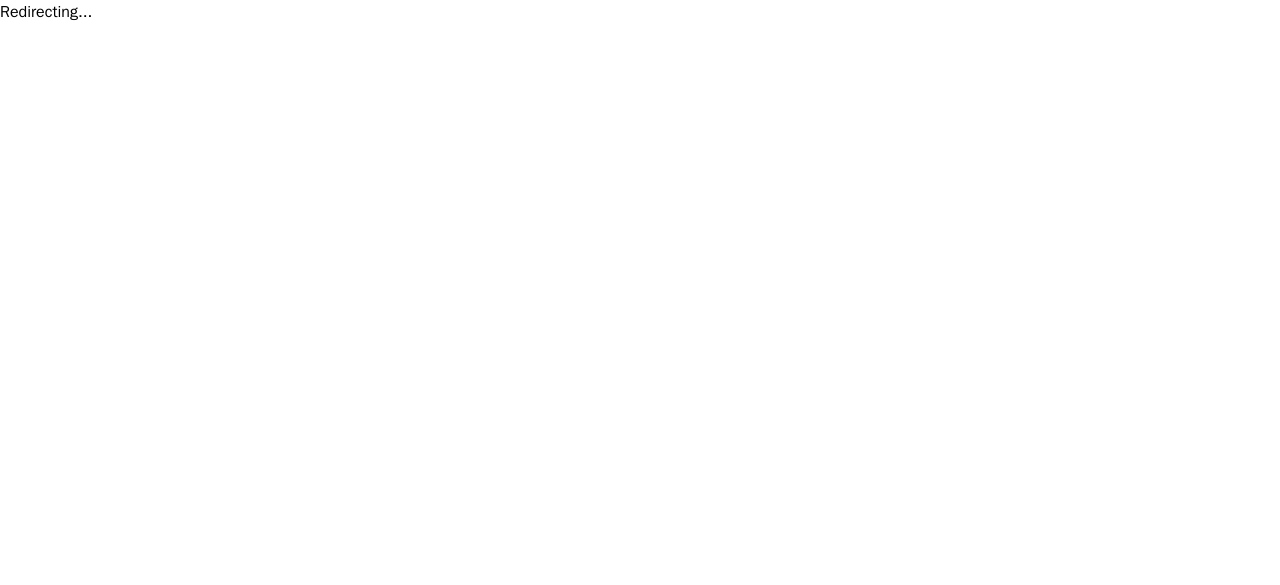 scroll, scrollTop: 0, scrollLeft: 0, axis: both 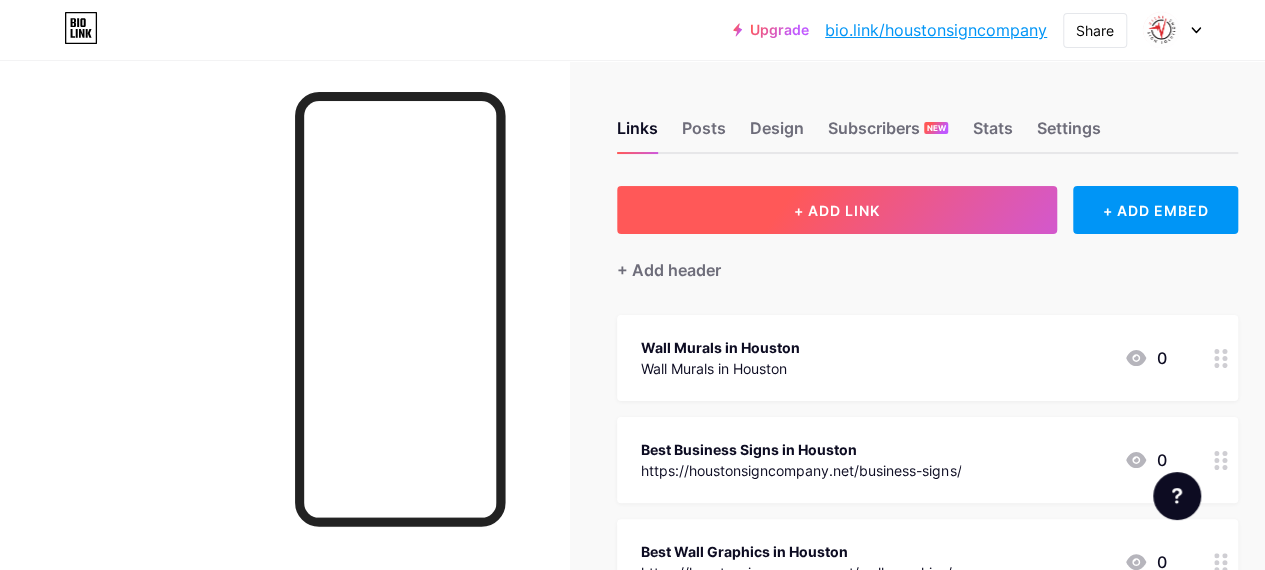 click on "+ ADD LINK" at bounding box center [837, 210] 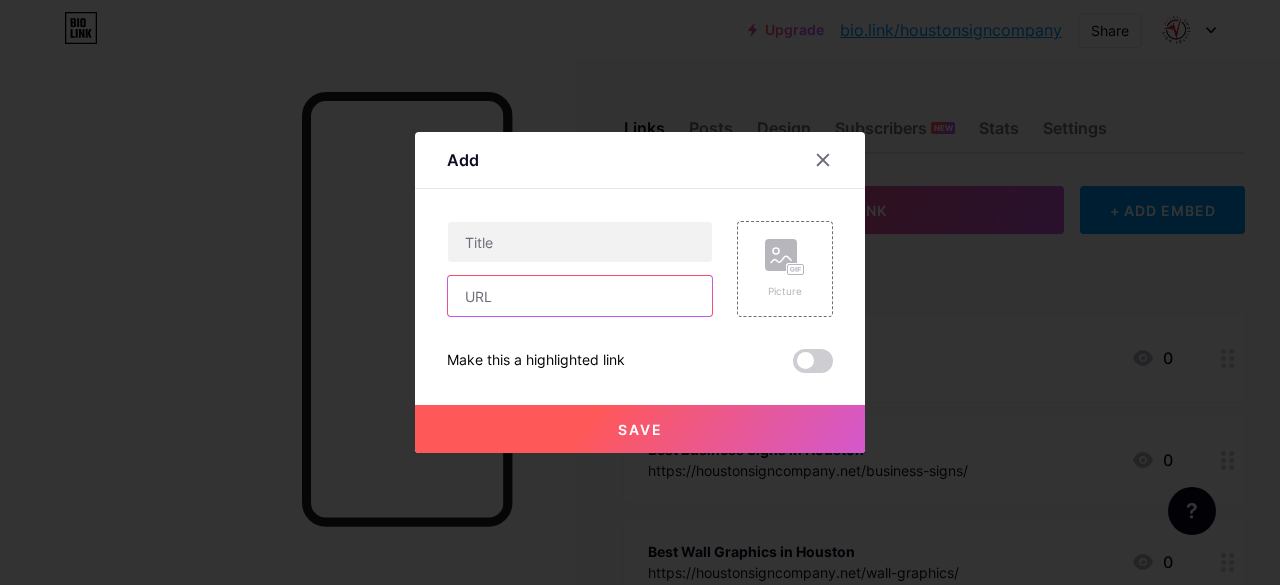 click at bounding box center [580, 296] 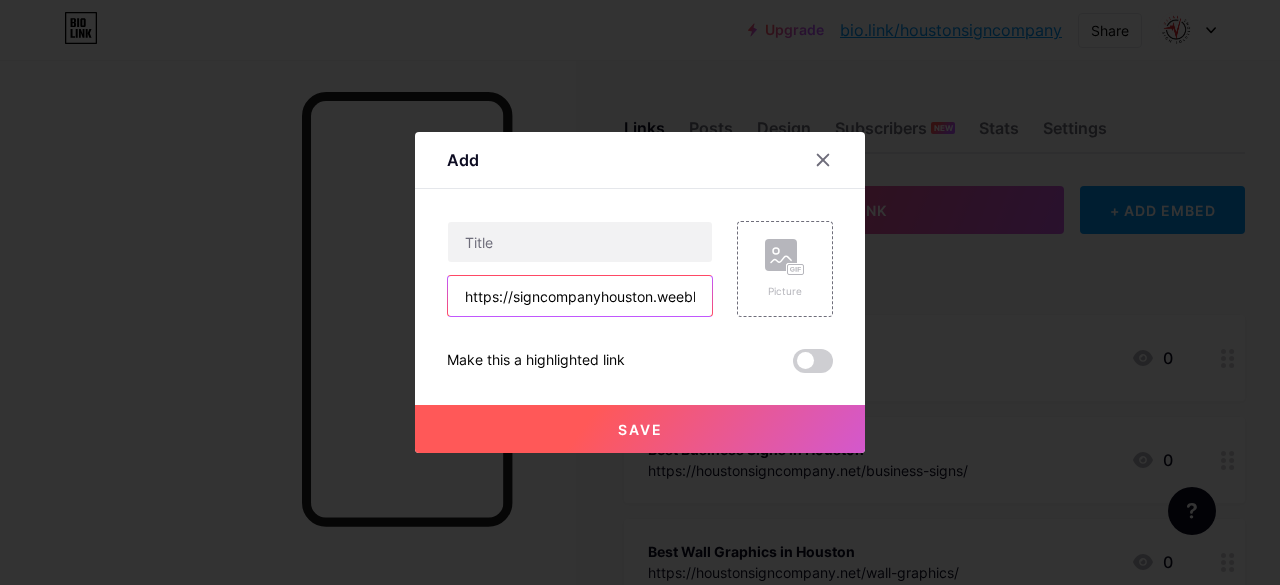 scroll, scrollTop: 0, scrollLeft: 608, axis: horizontal 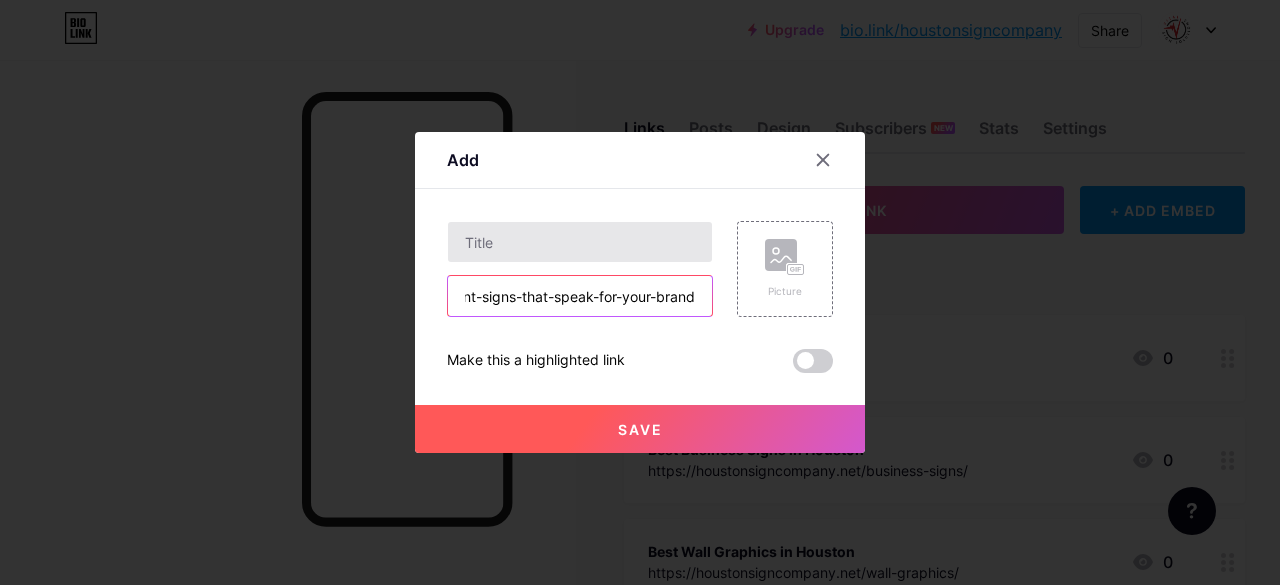 type on "https://signcompanyhouston.weebly.com/blog/stand-out-in-houston-with-custom-storefront-signs-that-speak-for-your-brand" 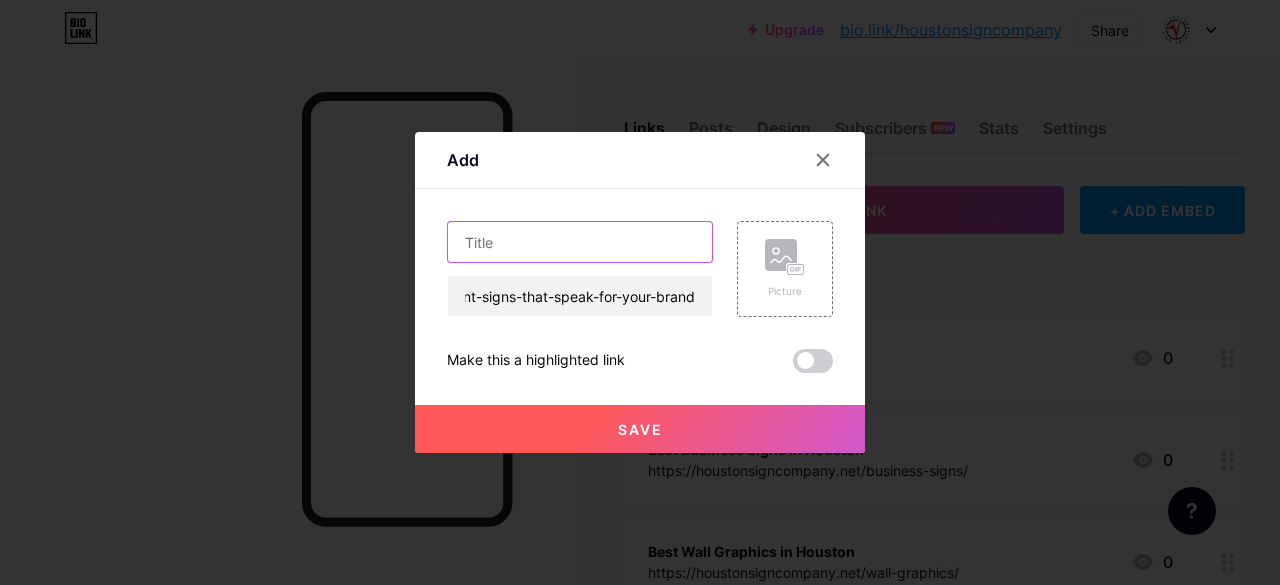 scroll, scrollTop: 0, scrollLeft: 0, axis: both 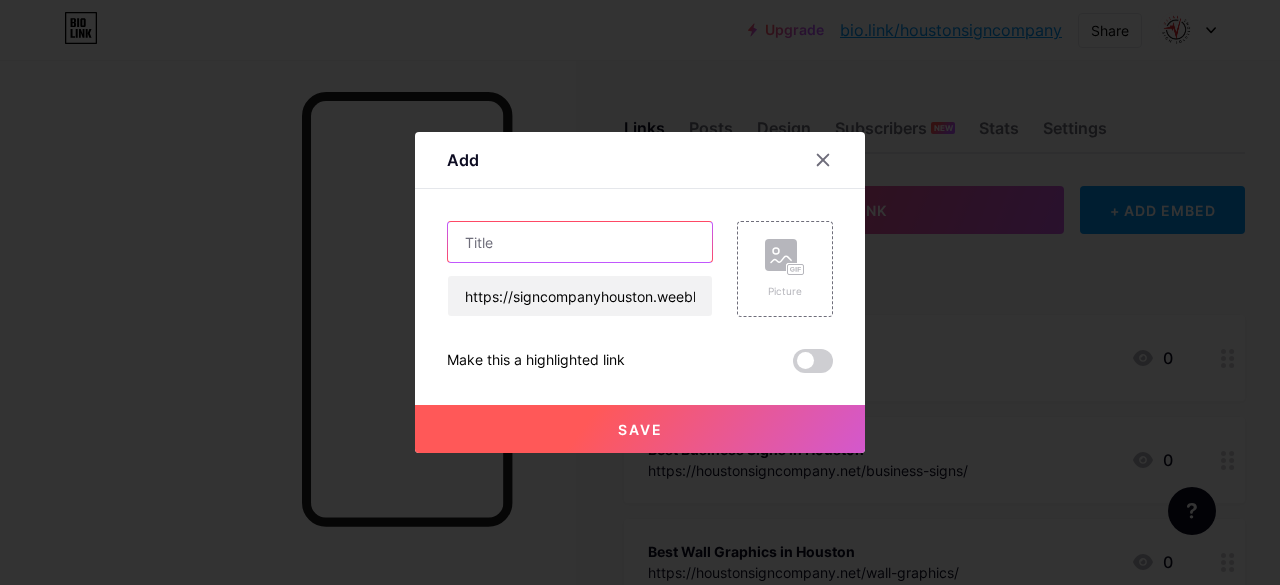 click at bounding box center [580, 242] 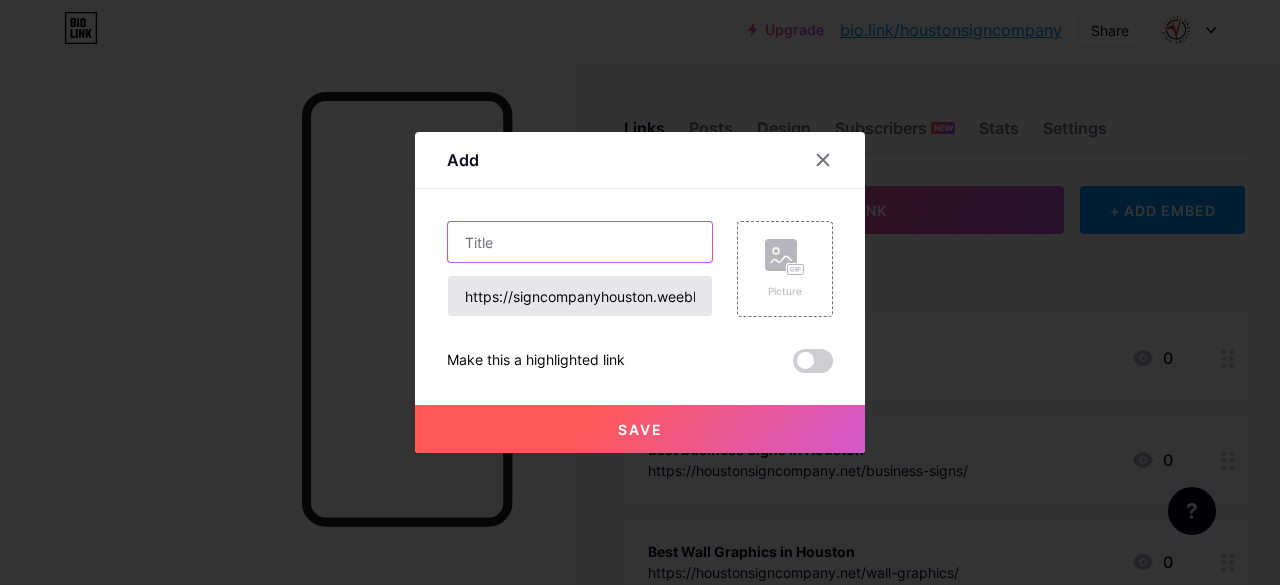 paste on "Stand Out in Houston with Custom Storefront Signs That Speak for Your Brand" 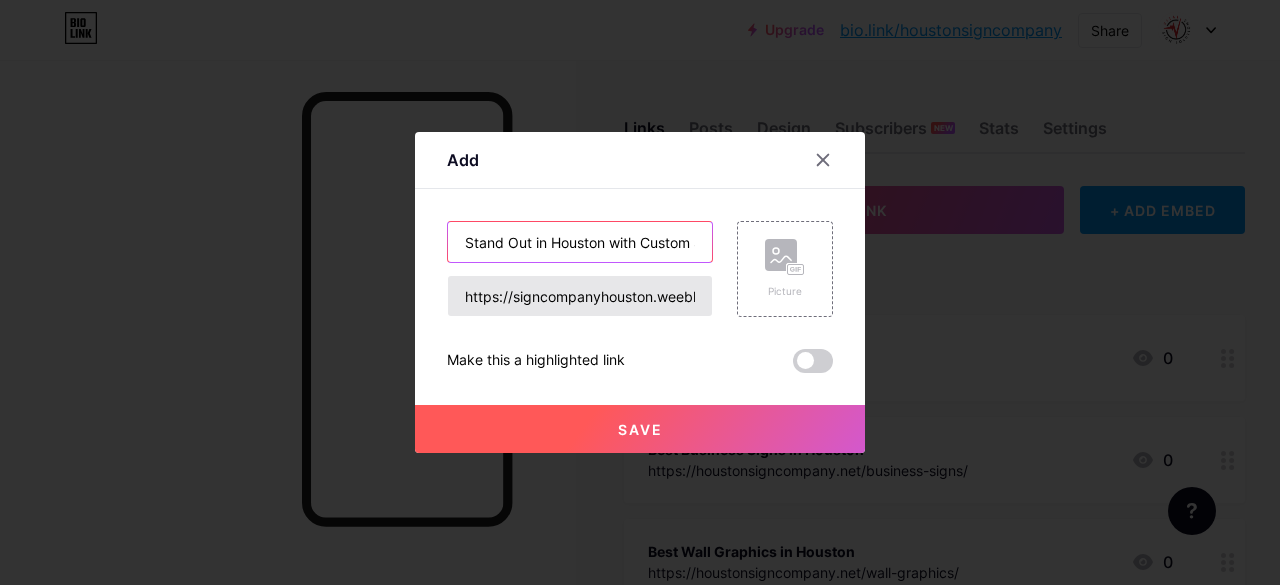 scroll, scrollTop: 0, scrollLeft: 291, axis: horizontal 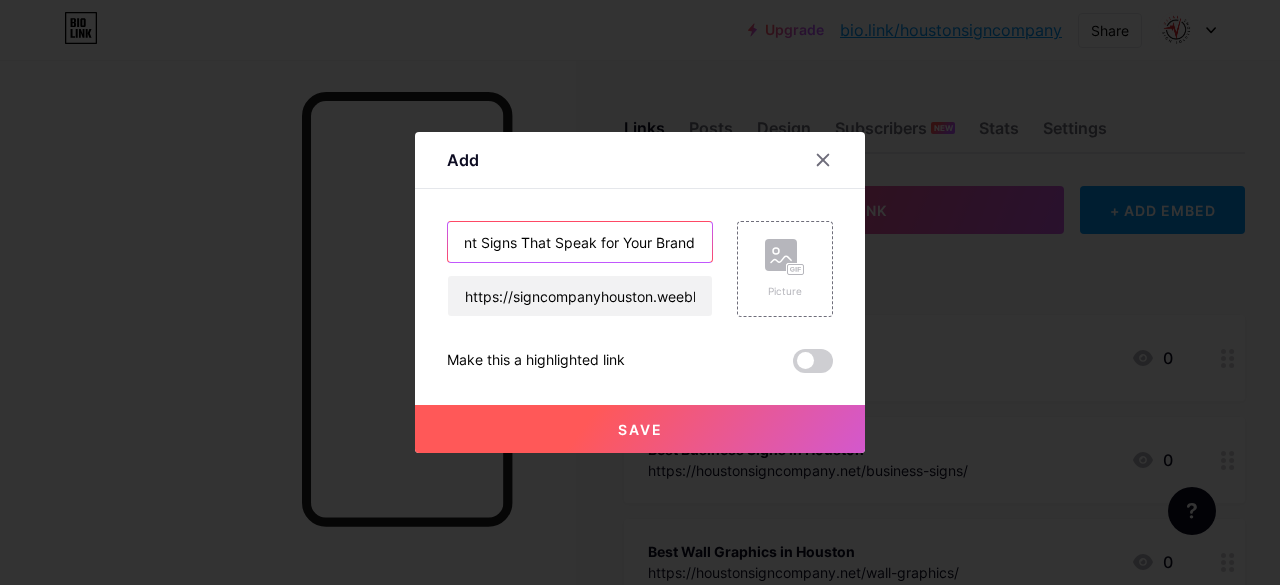 type on "Stand Out in Houston with Custom Storefront Signs That Speak for Your Brand" 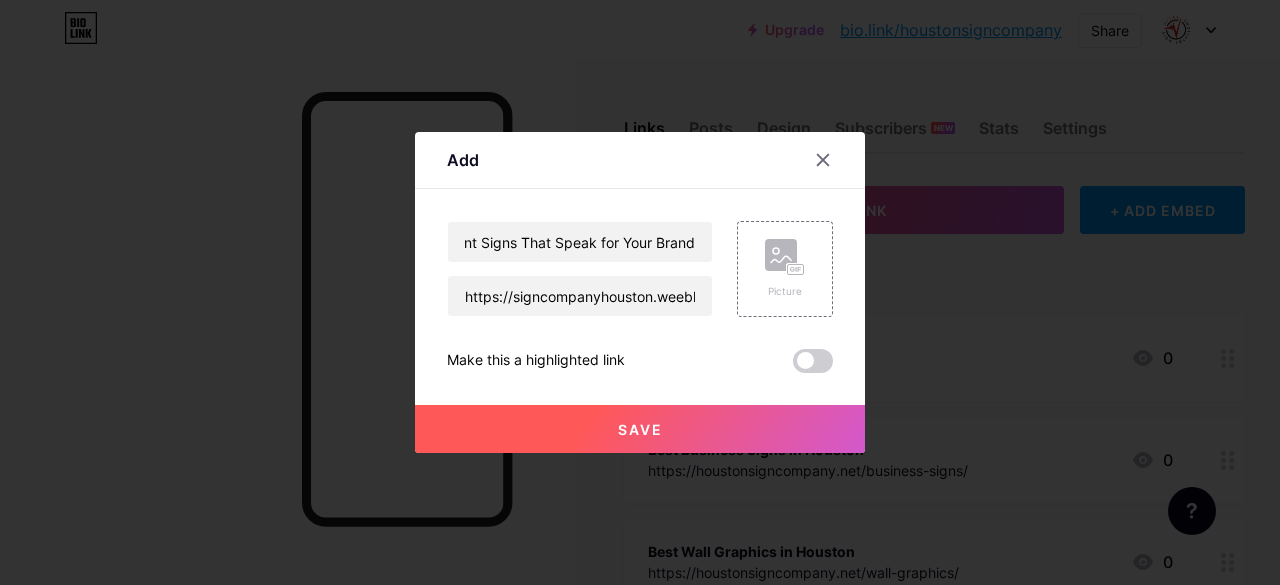 scroll, scrollTop: 0, scrollLeft: 0, axis: both 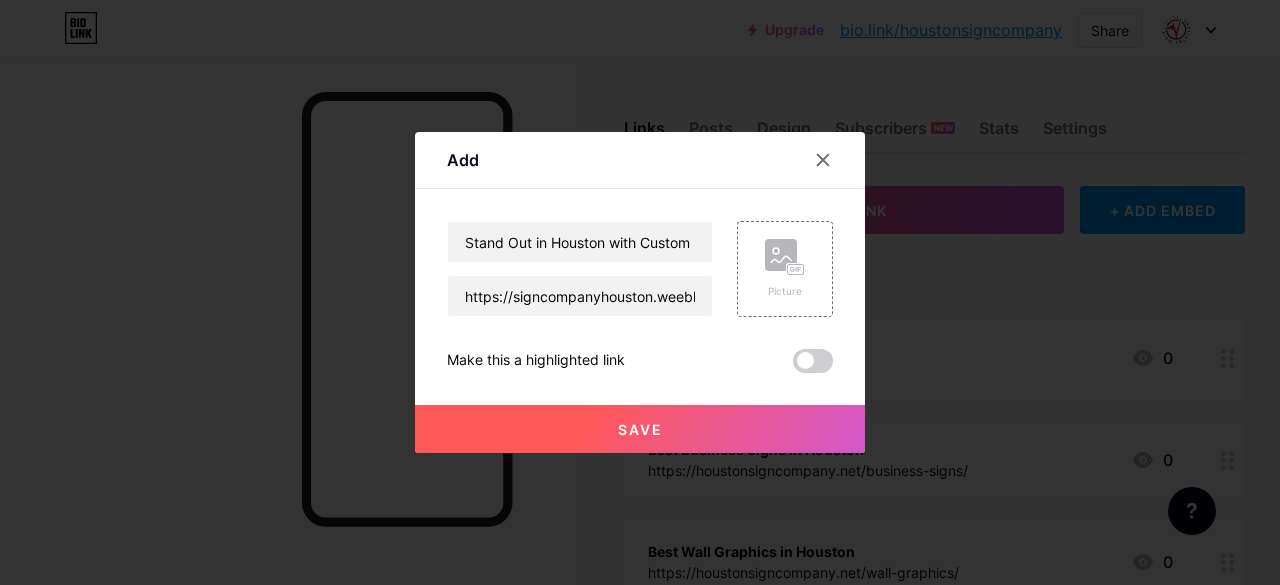 click on "Save" at bounding box center [640, 429] 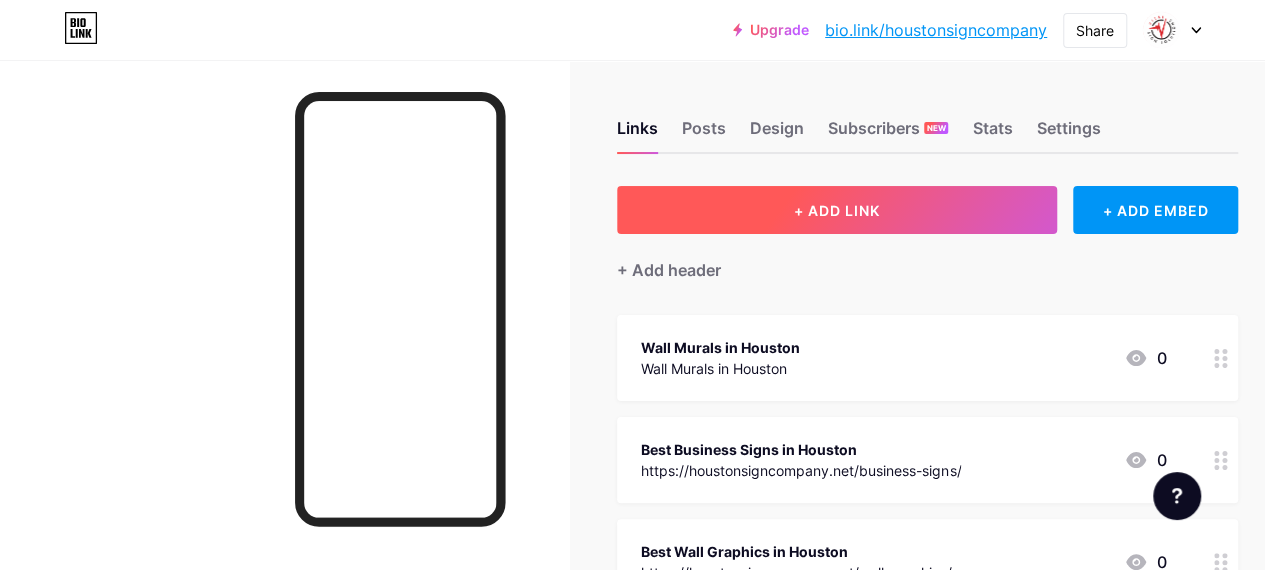 click on "+ ADD LINK" at bounding box center (837, 210) 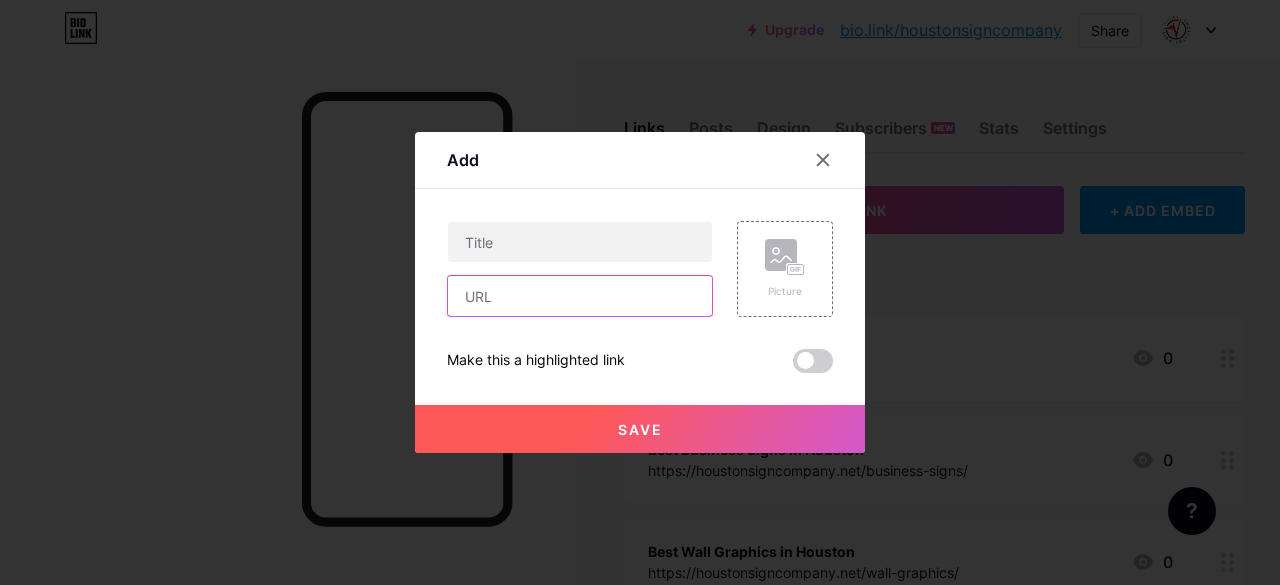 click at bounding box center [580, 296] 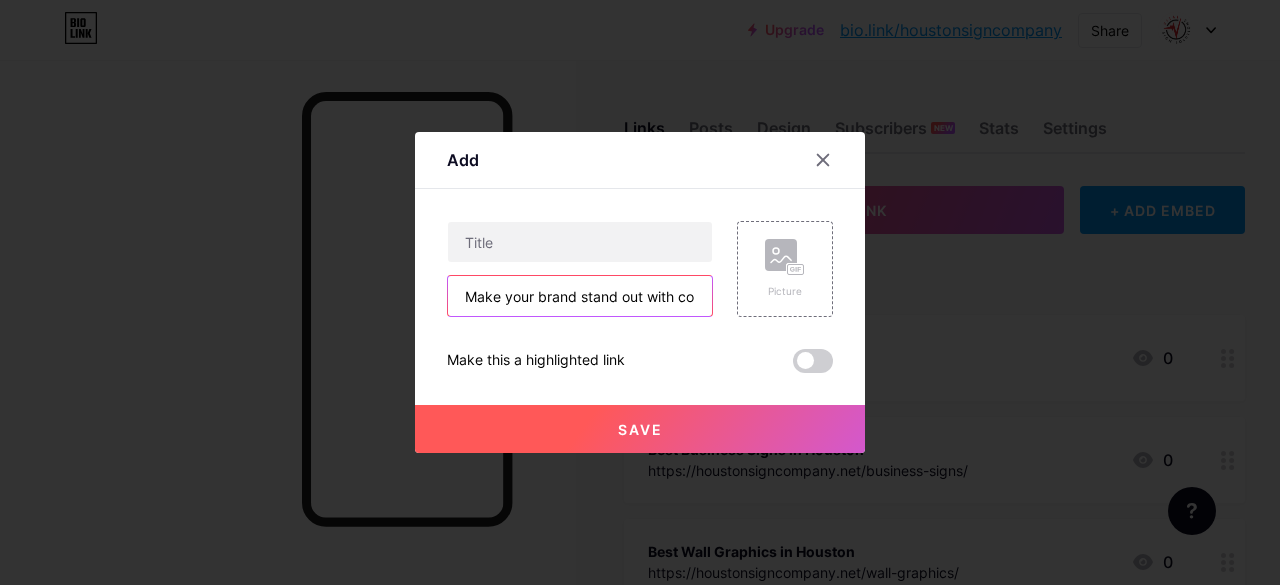 scroll, scrollTop: 0, scrollLeft: 634, axis: horizontal 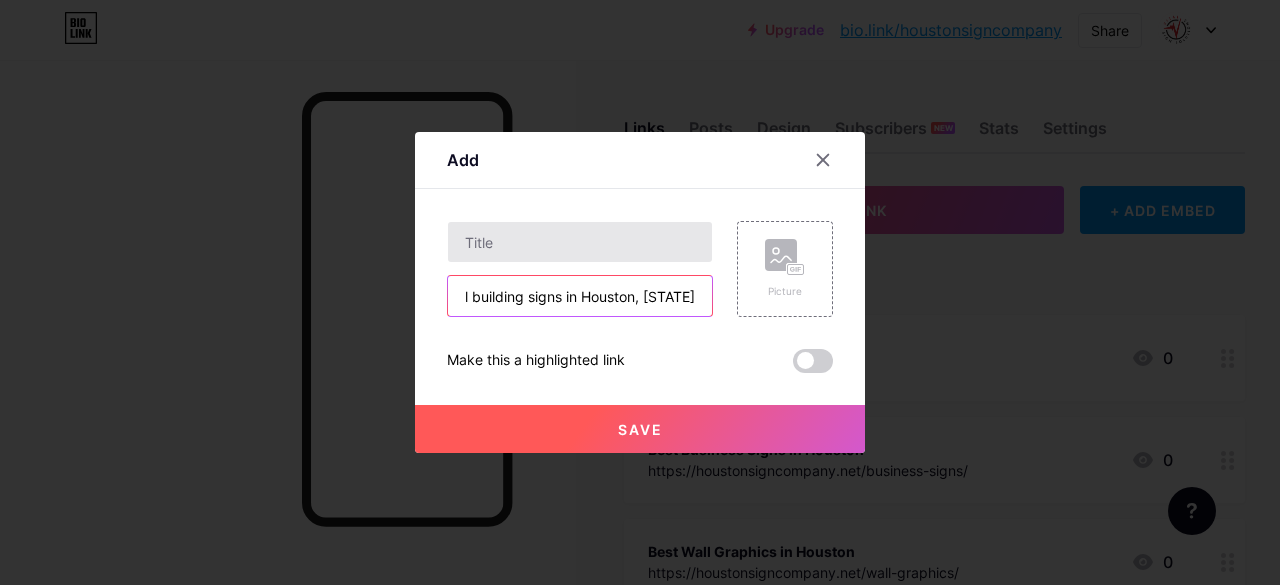 type on "Make your brand stand out with commercial building signs in Houston, [STATE]" 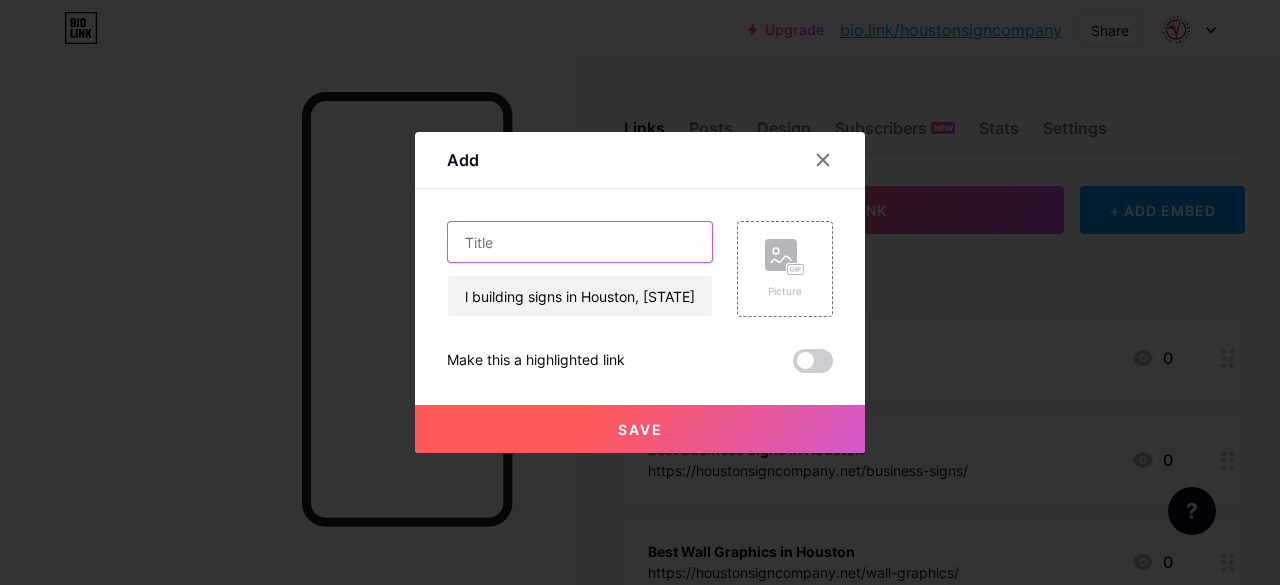 scroll, scrollTop: 0, scrollLeft: 0, axis: both 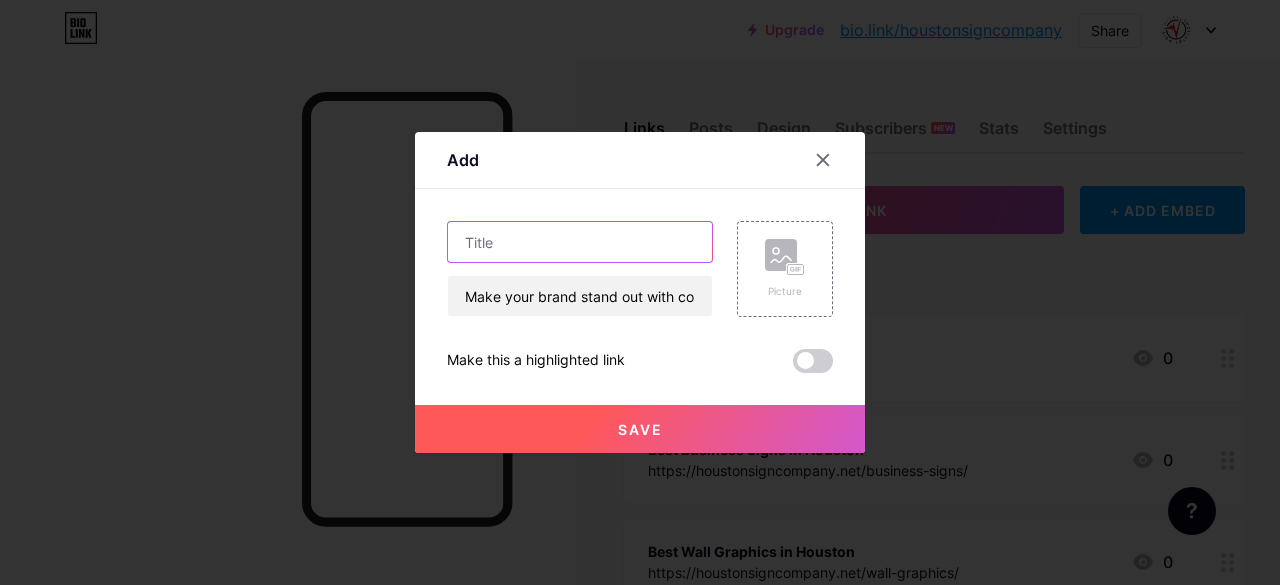 click at bounding box center [580, 242] 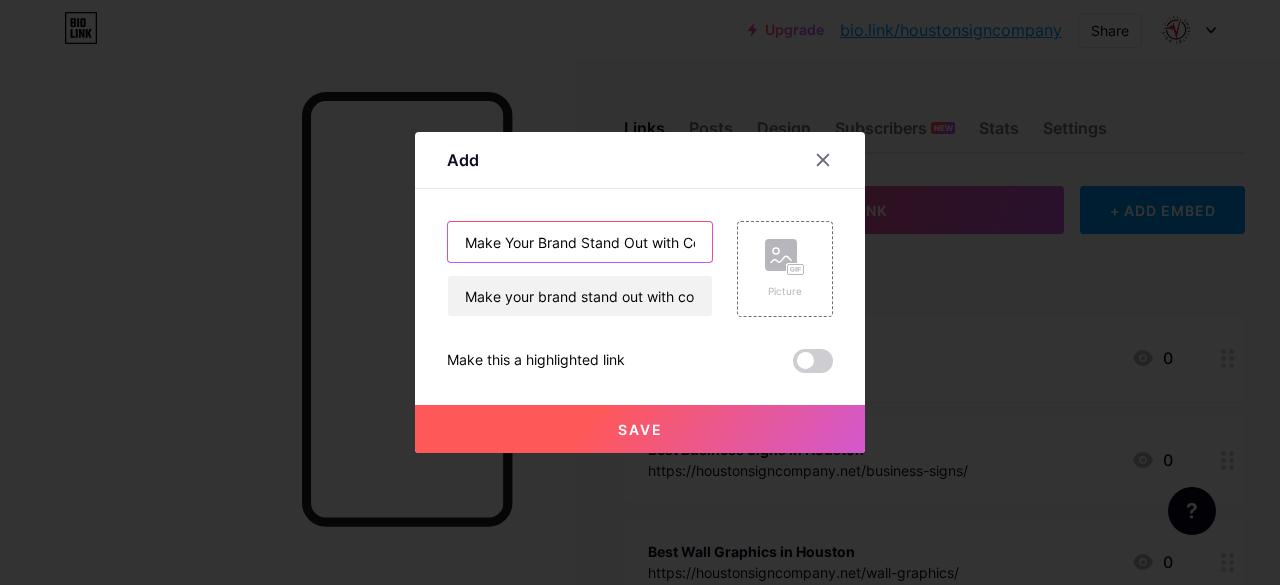 scroll, scrollTop: 0, scrollLeft: 264, axis: horizontal 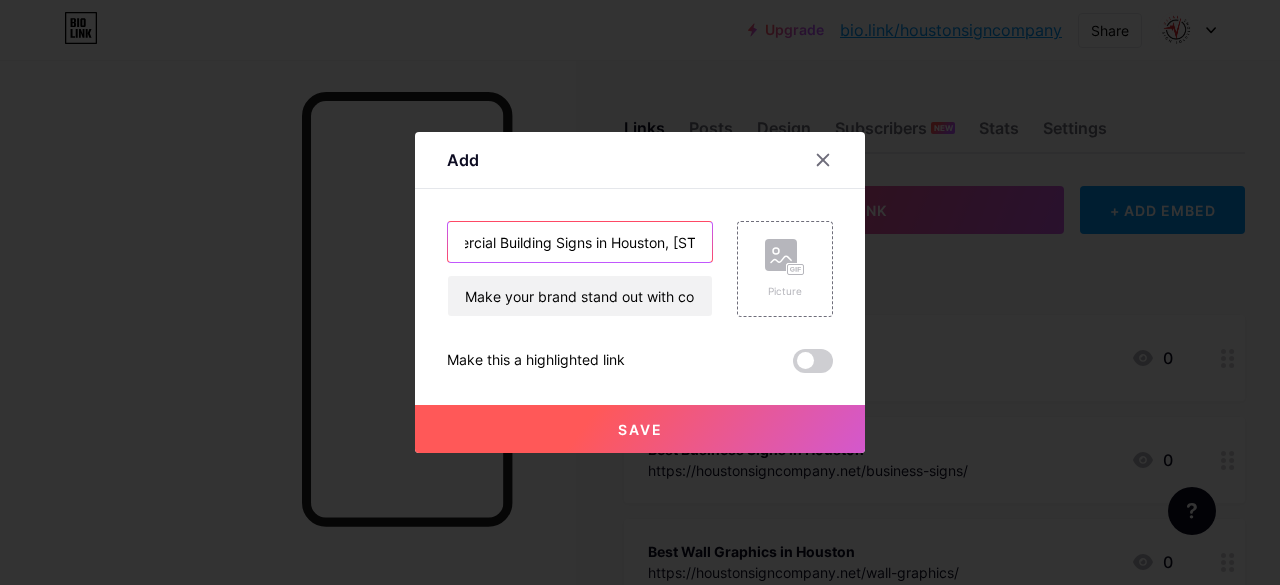 type on "Make Your Brand Stand Out with Commercial Building Signs in Houston, [STATE]" 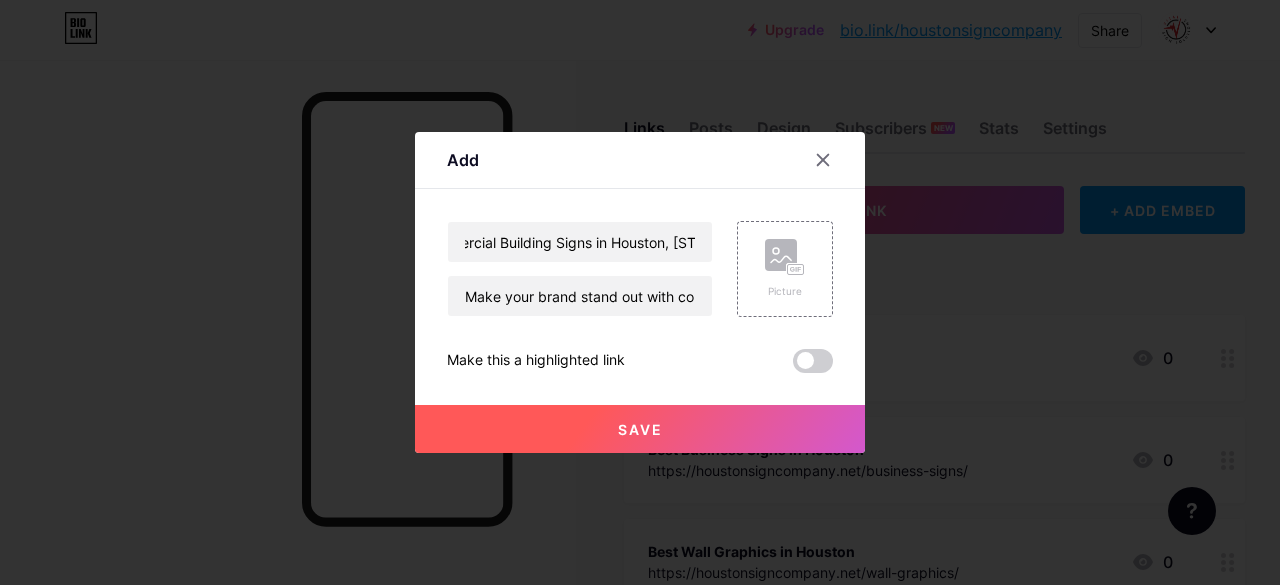 click on "Save" at bounding box center [640, 429] 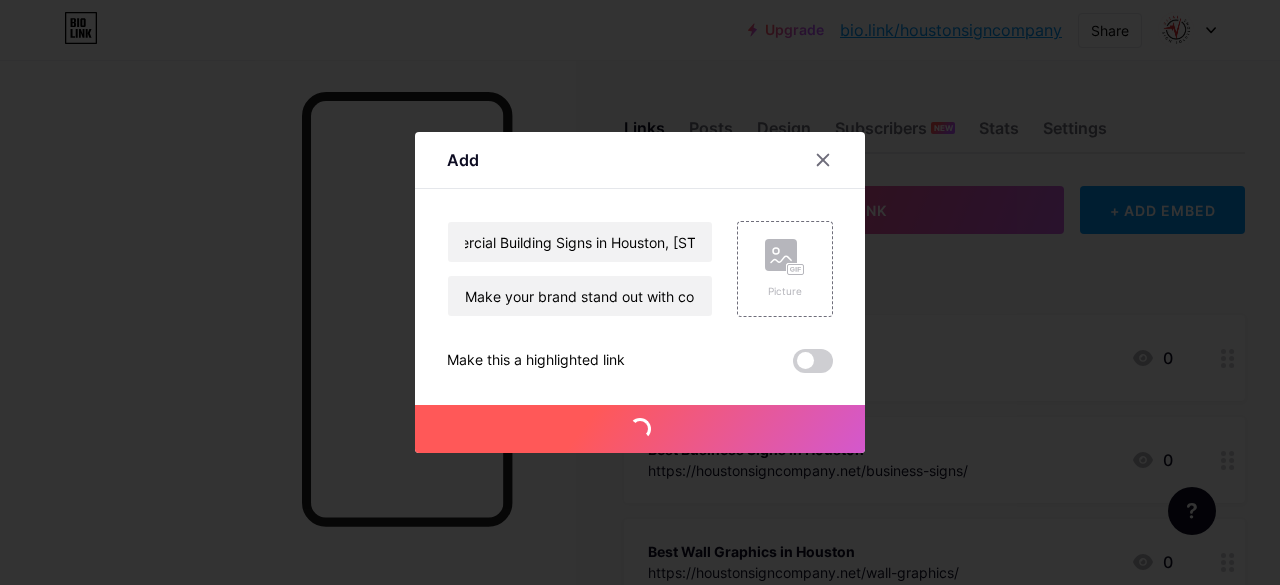 click on "Save" at bounding box center (640, 429) 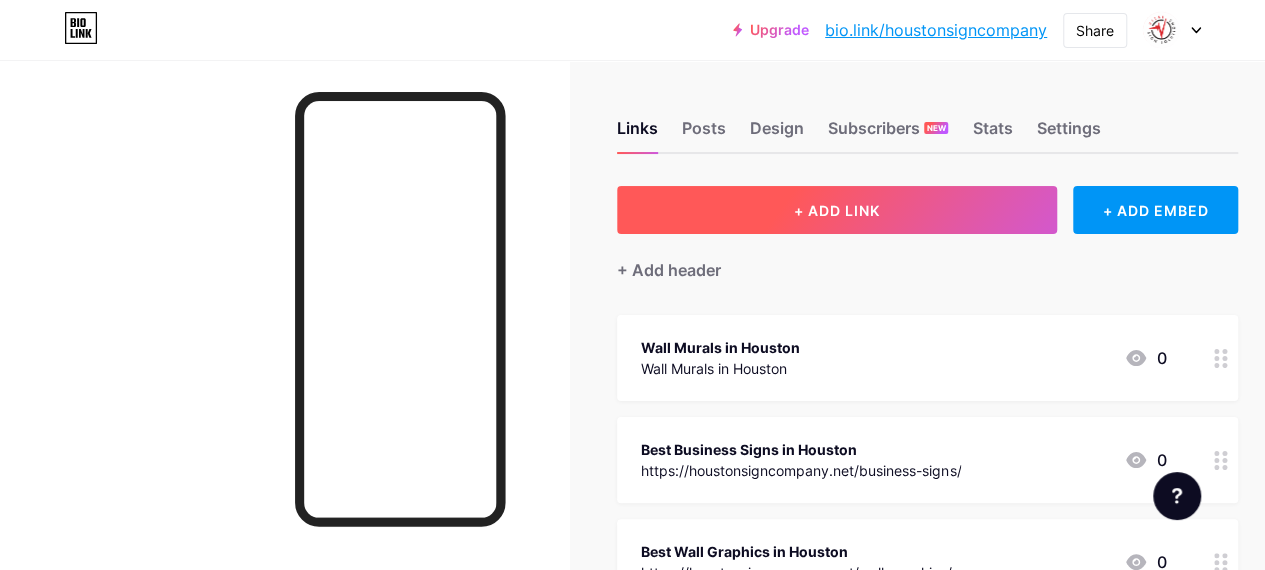 click on "+ ADD LINK     + ADD EMBED
+ Add header
Wall Murals in Houston
0
Best Business Signs in Houston
0
Best Wall Graphics in Houston
0
Wall Murals in Houston
0
Houston Sign Company | Houston Sign
0
Interior Signage in Houston
0" at bounding box center (927, 3024) 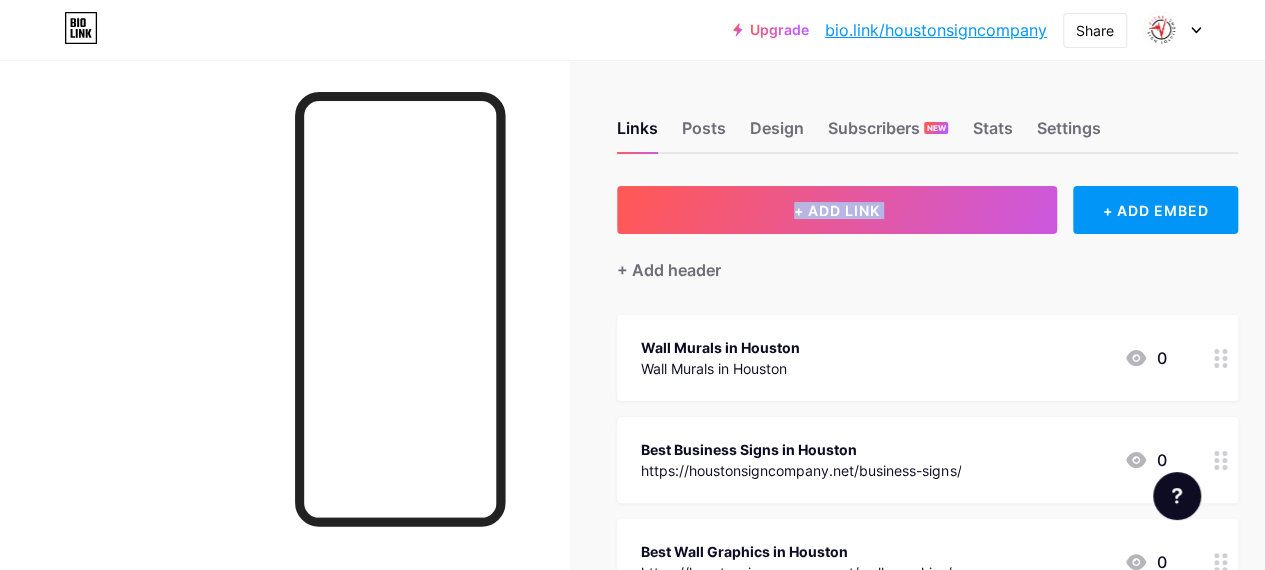 click on "+ Add header" at bounding box center [927, 258] 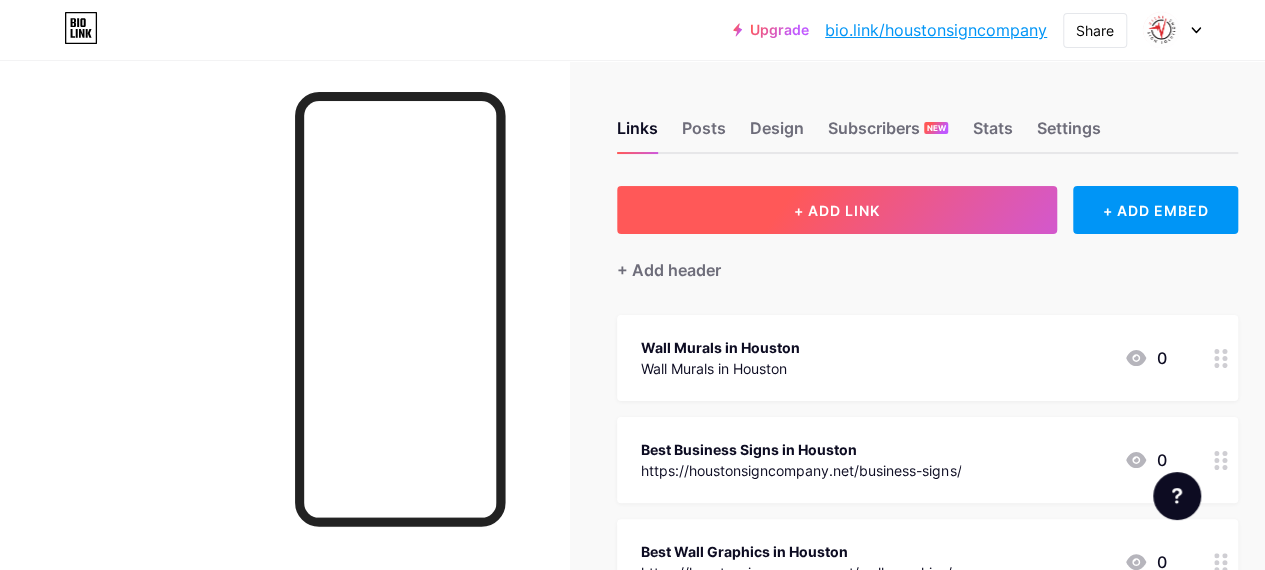 click on "+ ADD LINK" at bounding box center [837, 210] 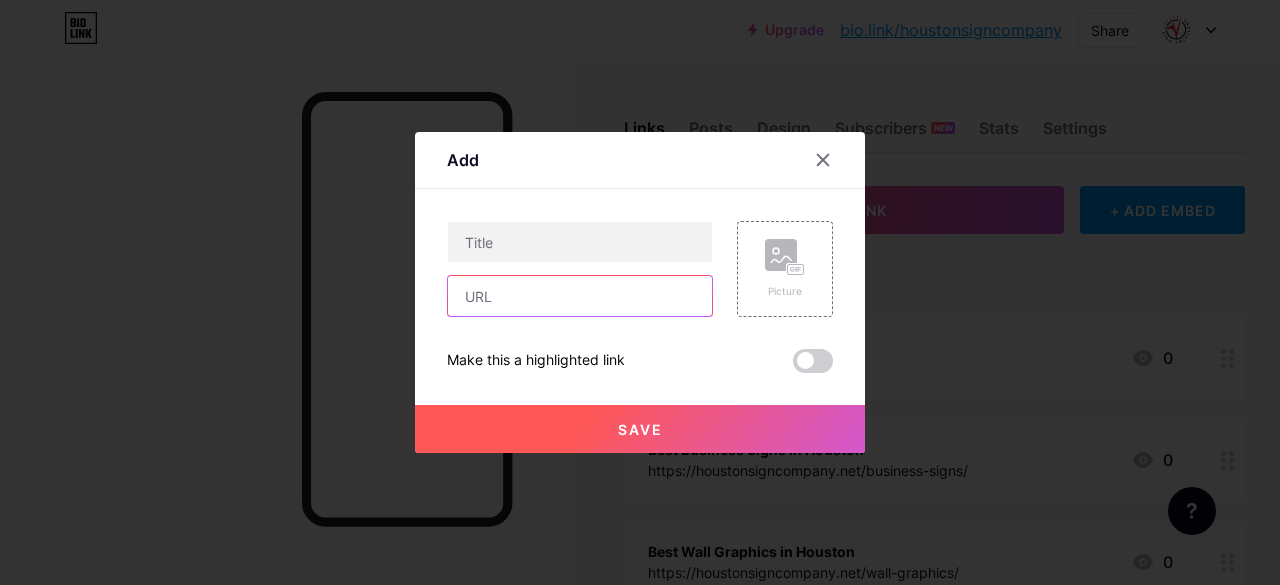 click at bounding box center (580, 296) 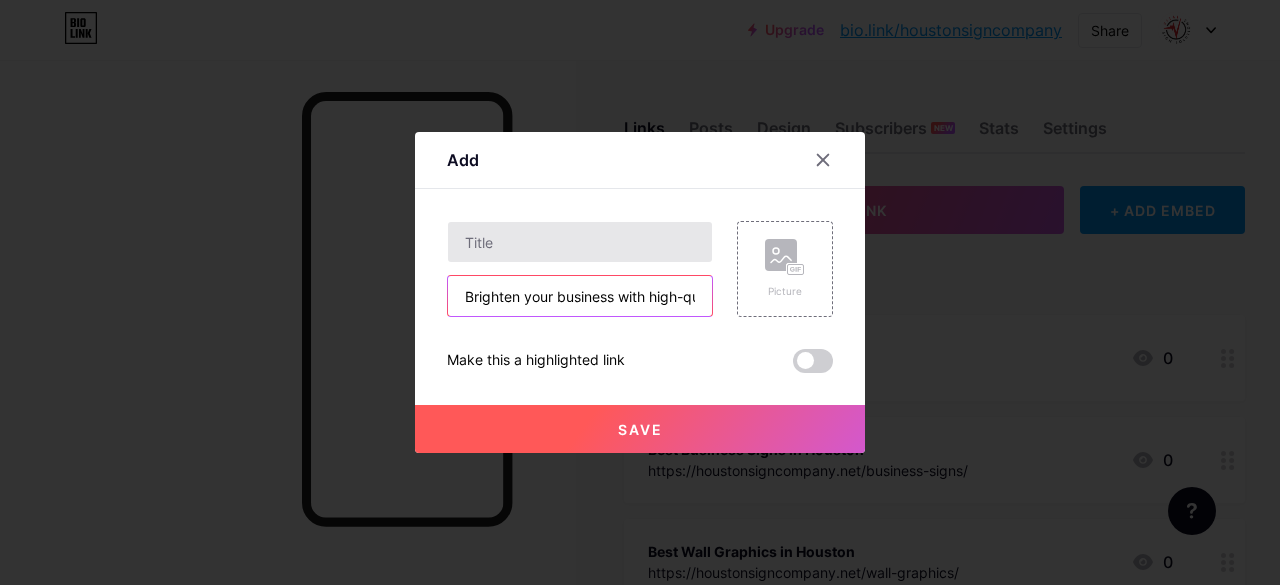 scroll, scrollTop: 0, scrollLeft: 349, axis: horizontal 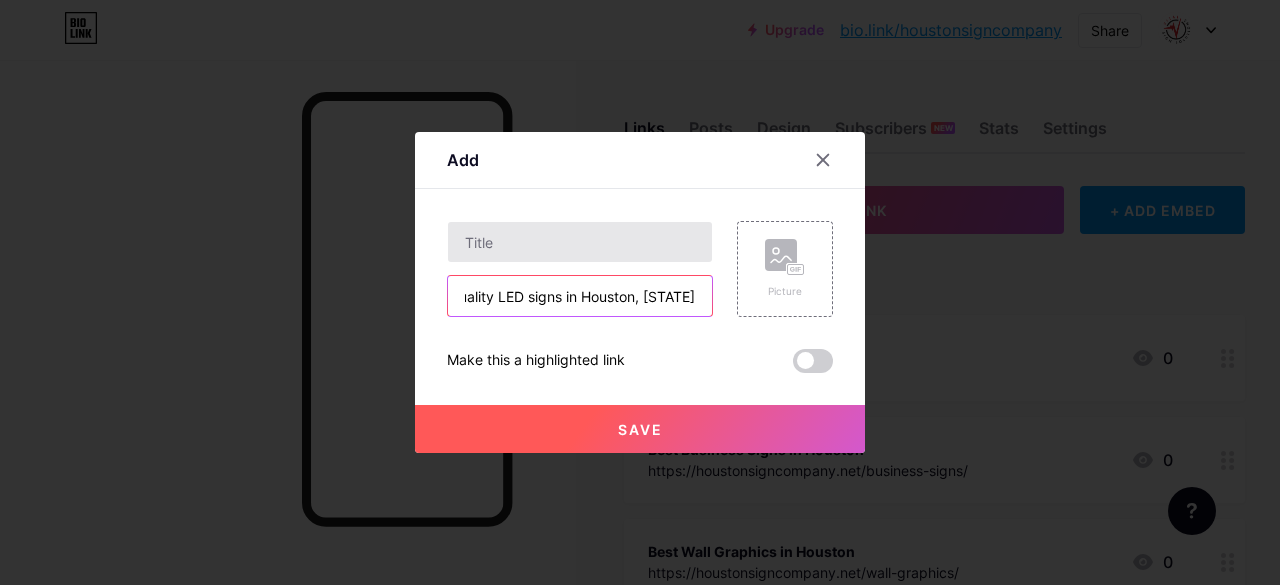 type on "Brighten your business with high-quality LED signs in Houston, [STATE]" 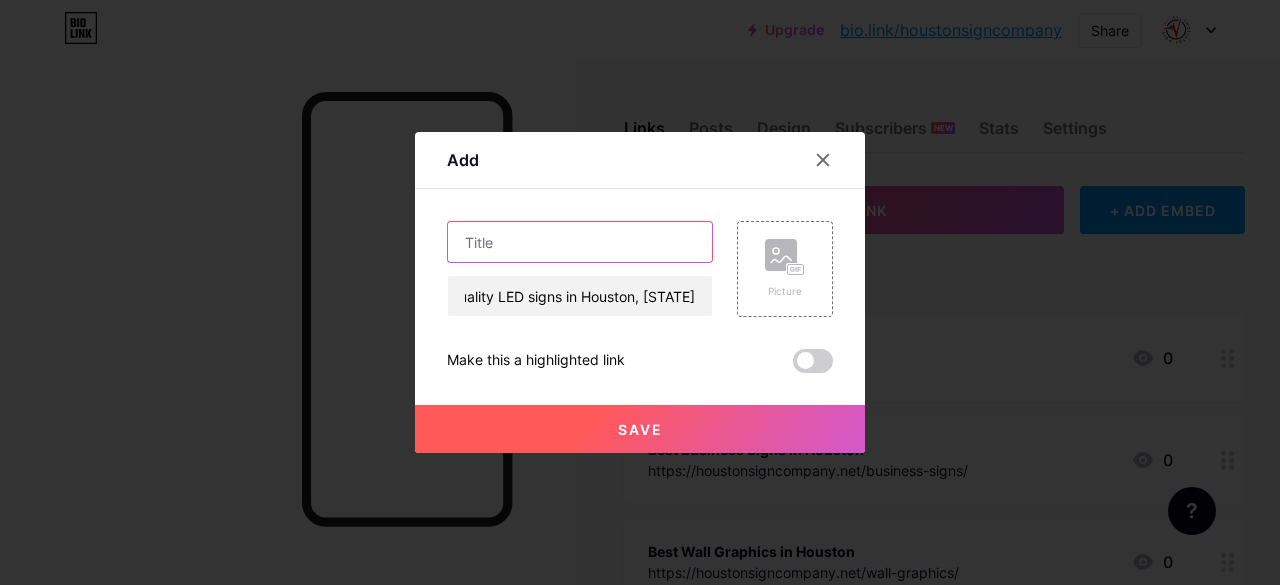 scroll, scrollTop: 0, scrollLeft: 0, axis: both 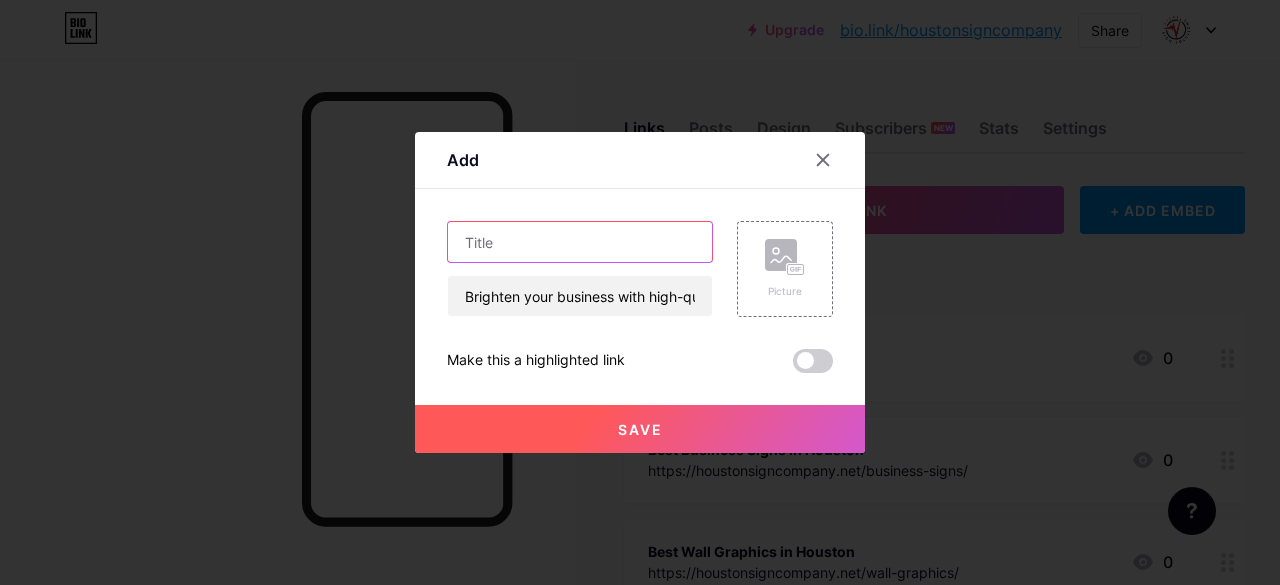 click at bounding box center (580, 242) 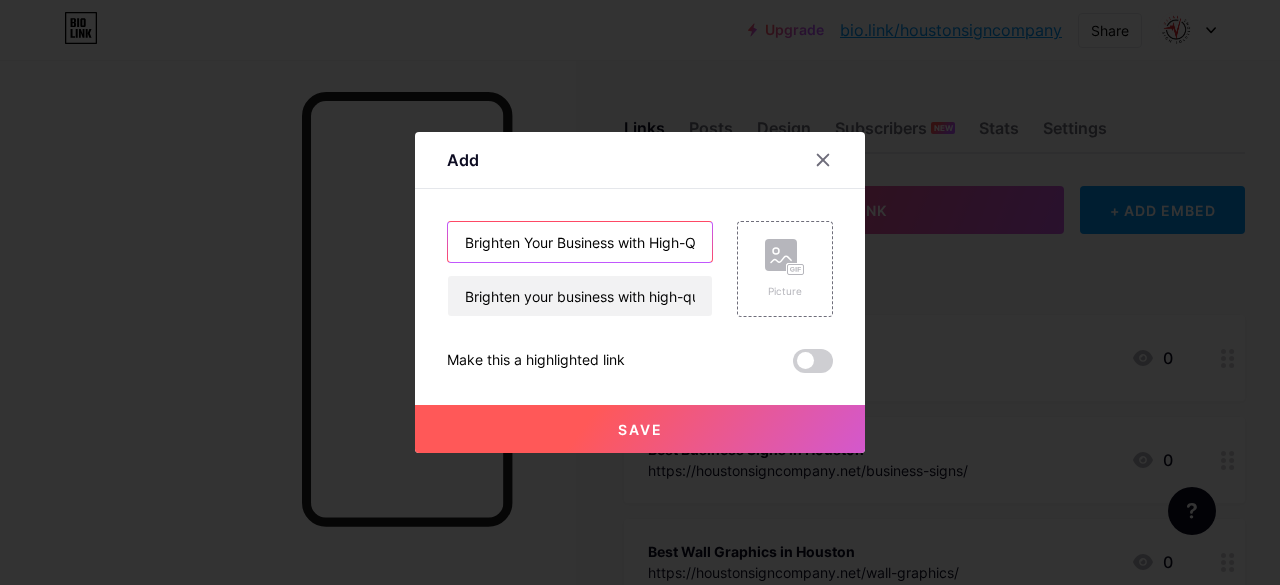 scroll, scrollTop: 0, scrollLeft: 212, axis: horizontal 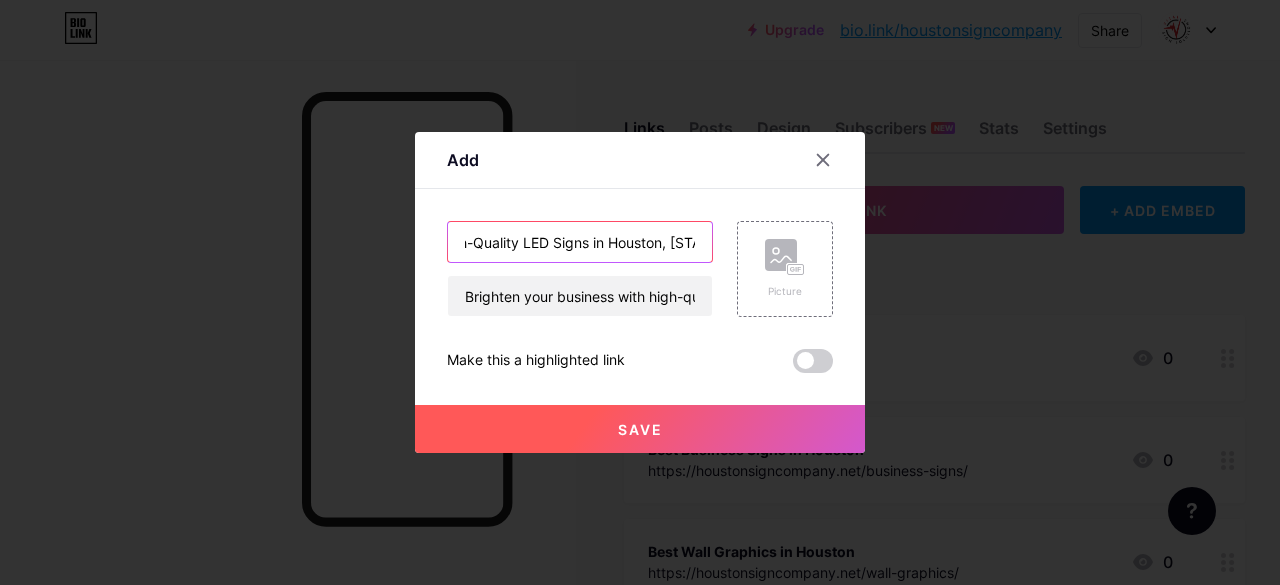 type on "Brighten Your Business with High-Quality LED Signs in Houston, [STATE]" 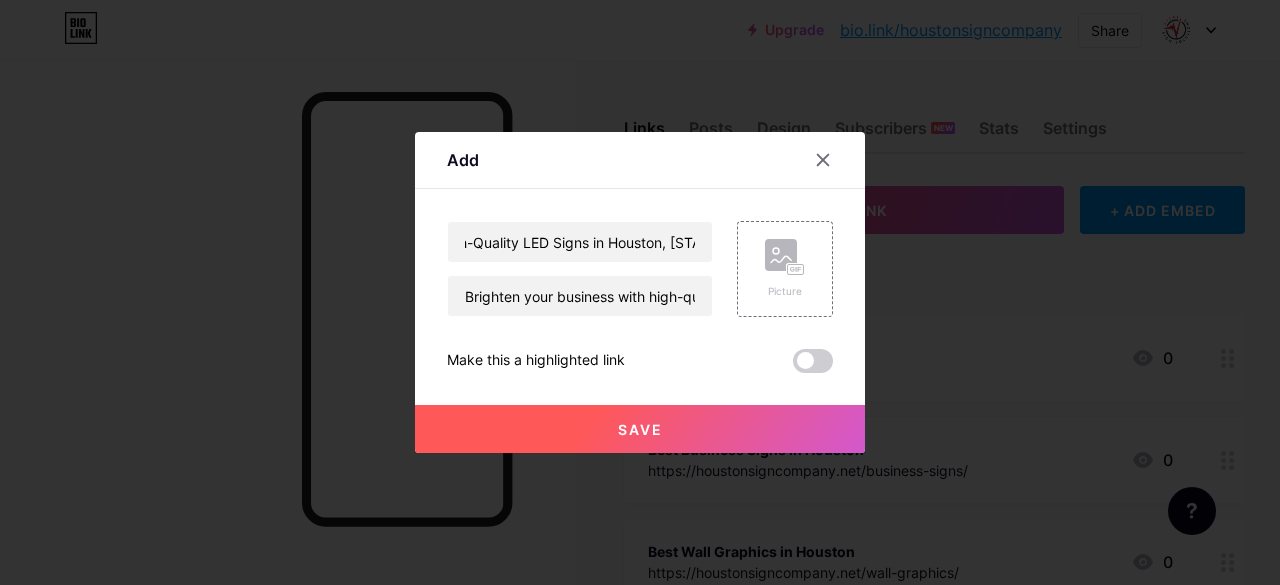 scroll, scrollTop: 0, scrollLeft: 0, axis: both 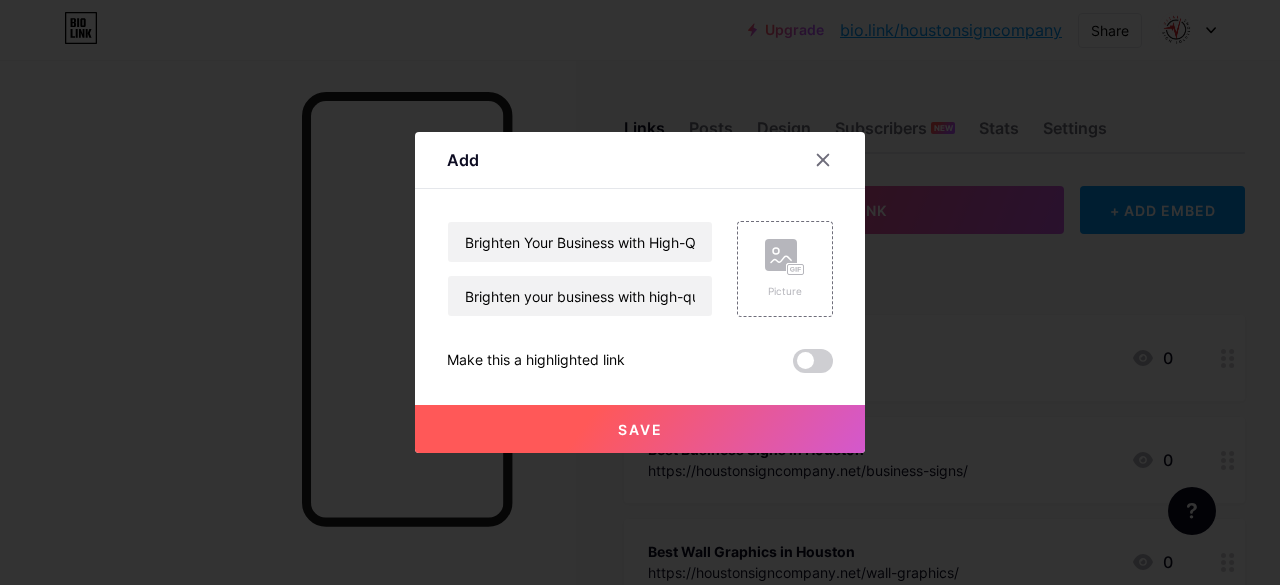 click on "Save" at bounding box center (640, 429) 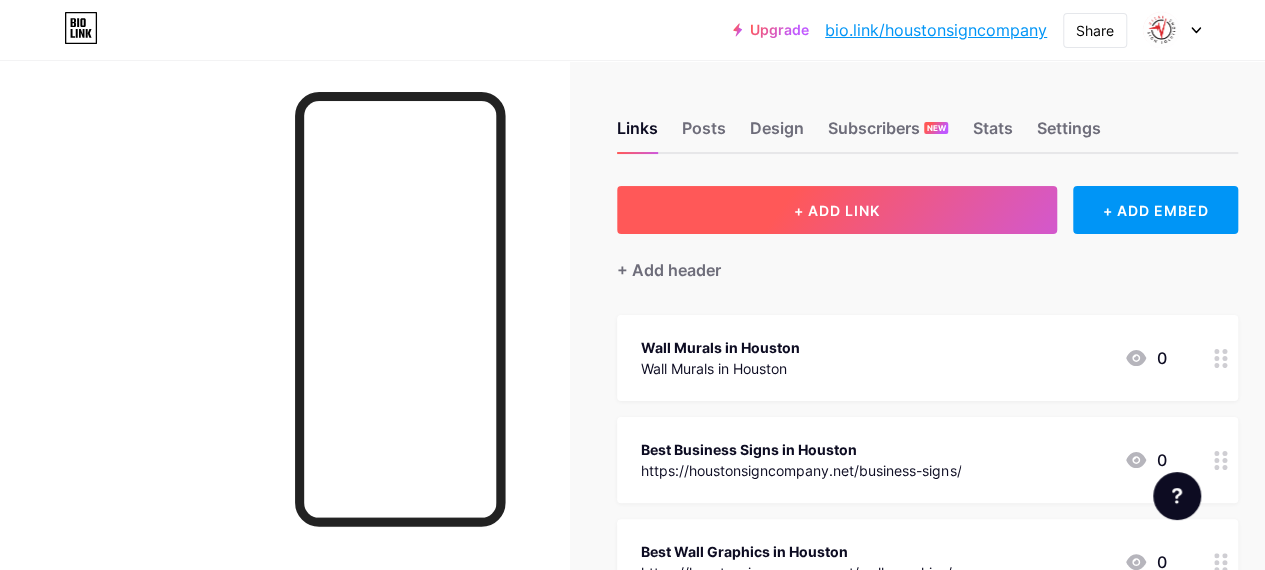 click on "+ ADD LINK" at bounding box center (837, 210) 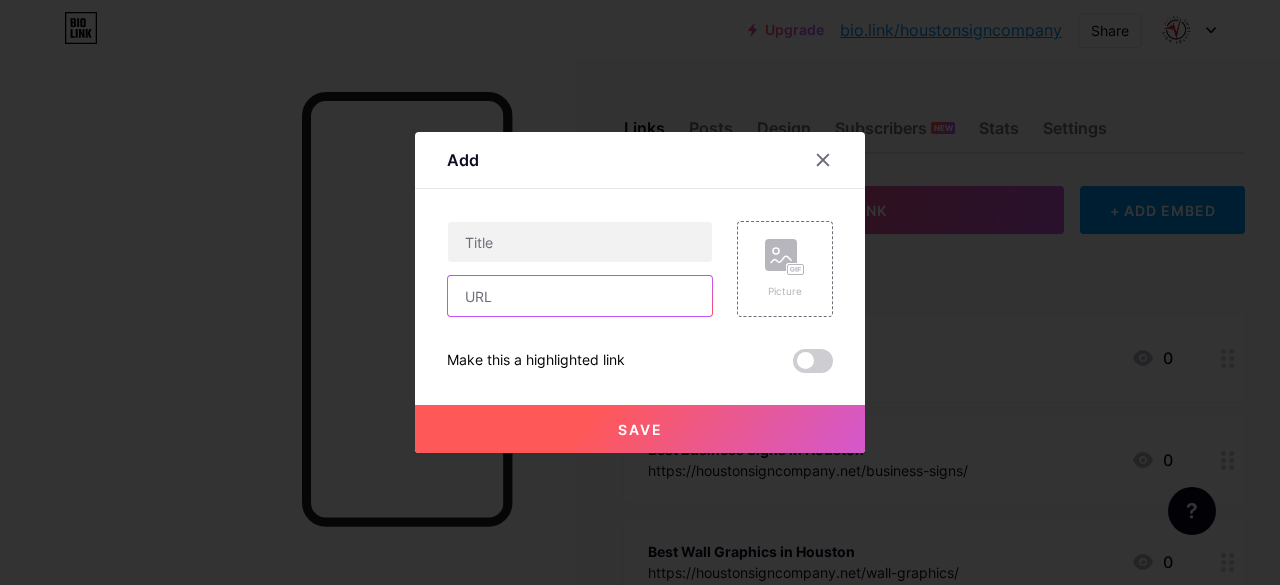 click at bounding box center (580, 296) 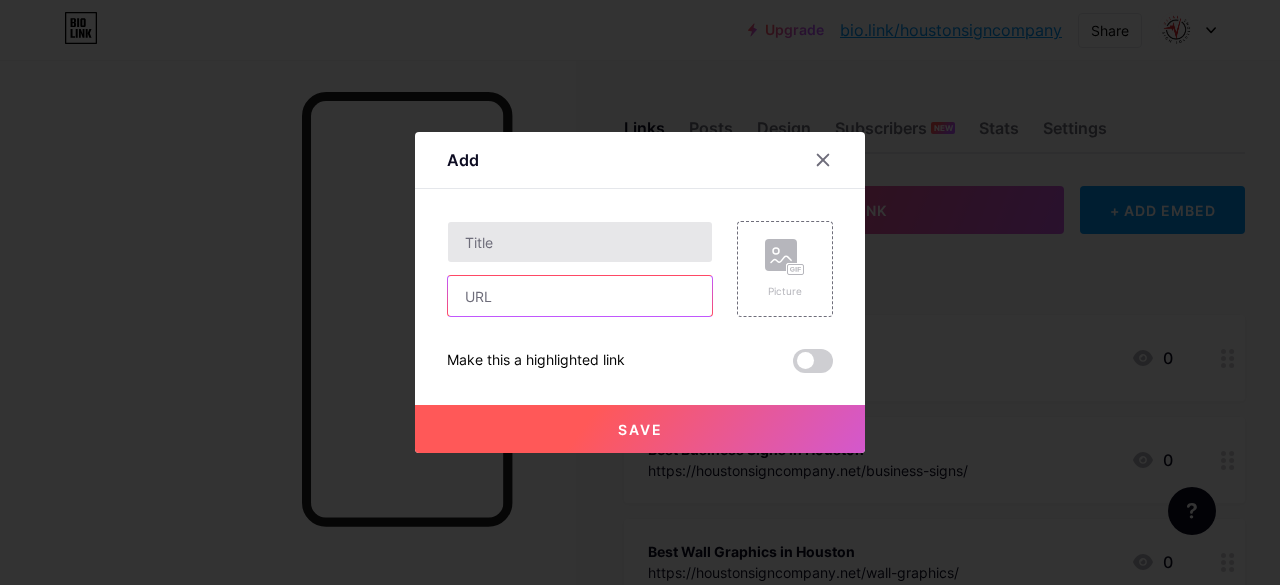 paste on "Transform your business space with custom lobby signs in Houston, [STATE]" 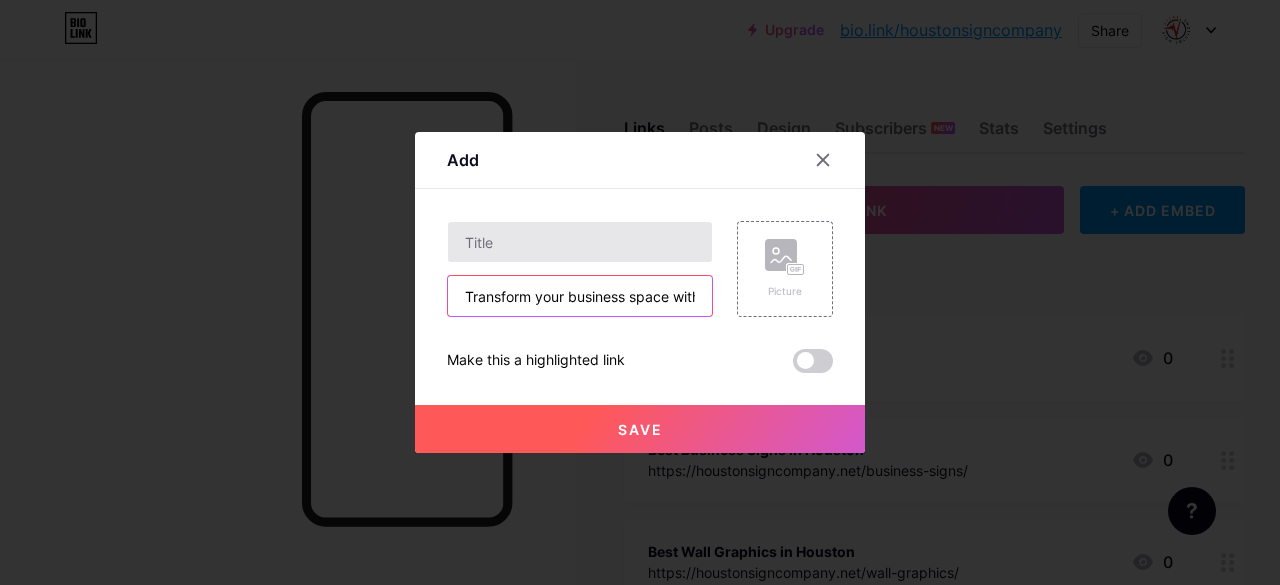 scroll, scrollTop: 0, scrollLeft: 604, axis: horizontal 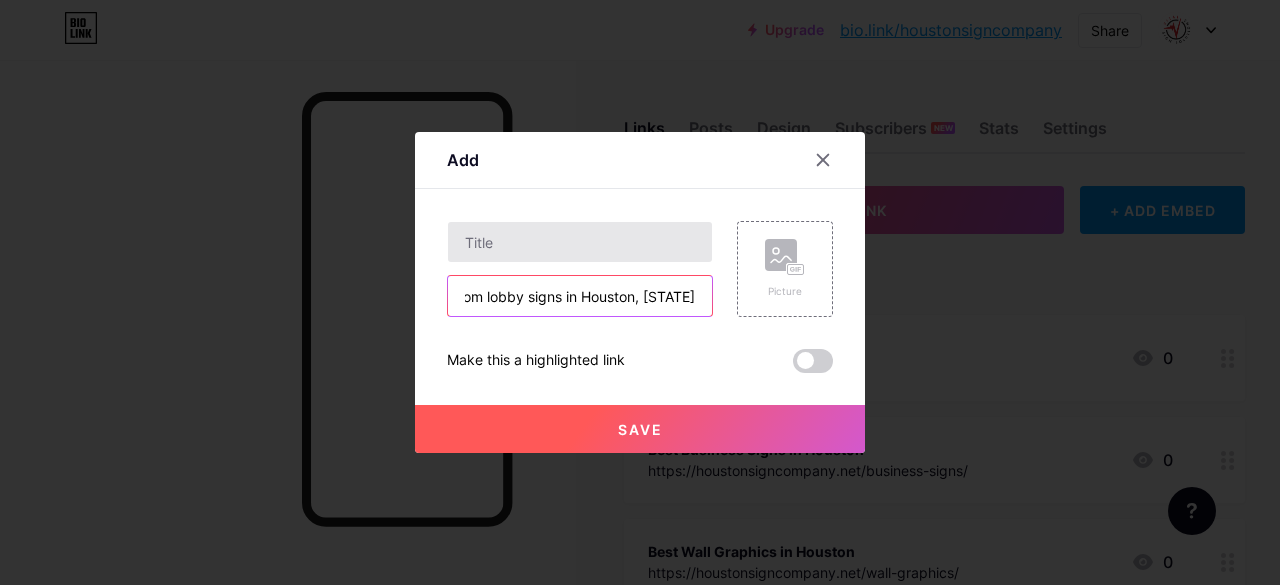type on "Transform your business space with custom lobby signs in Houston, [STATE]" 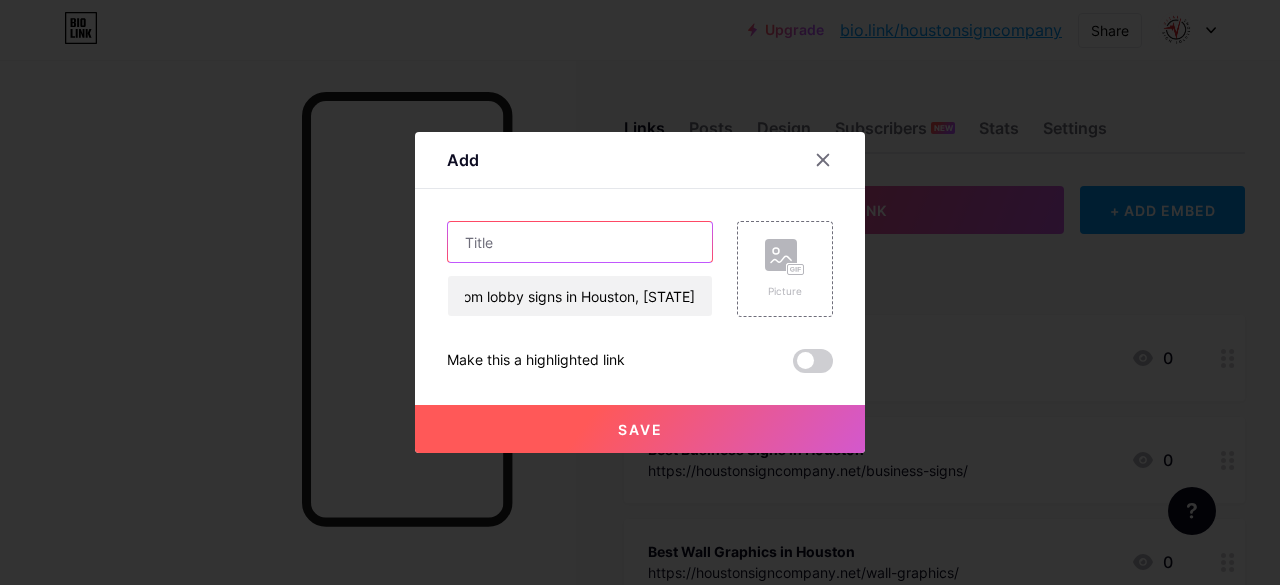 scroll, scrollTop: 0, scrollLeft: 0, axis: both 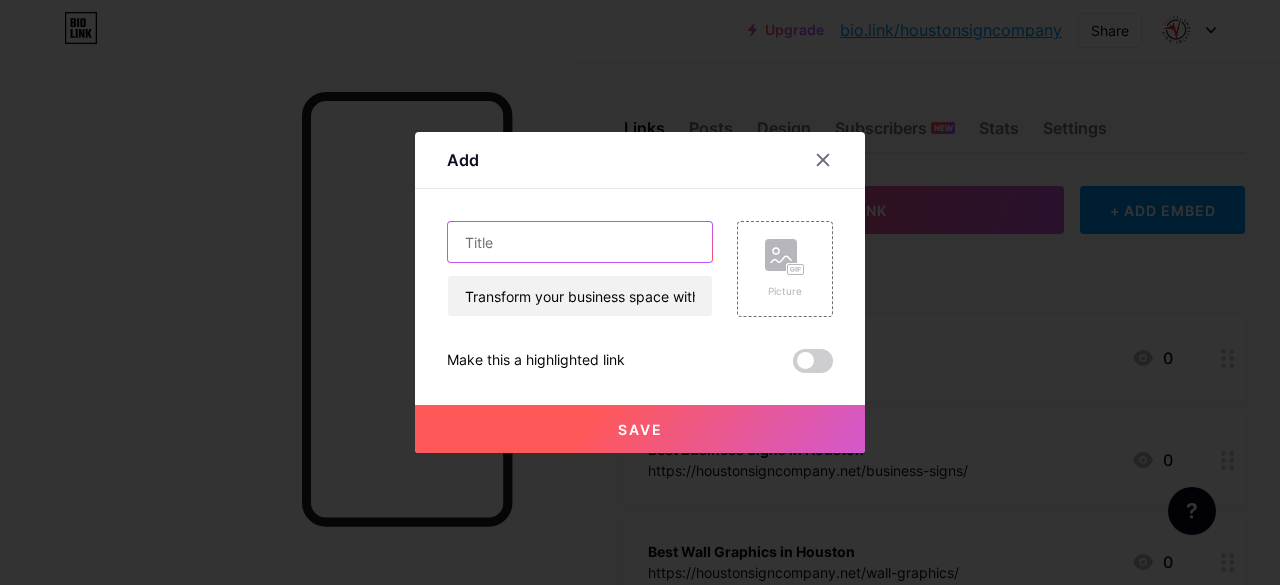 click at bounding box center [580, 242] 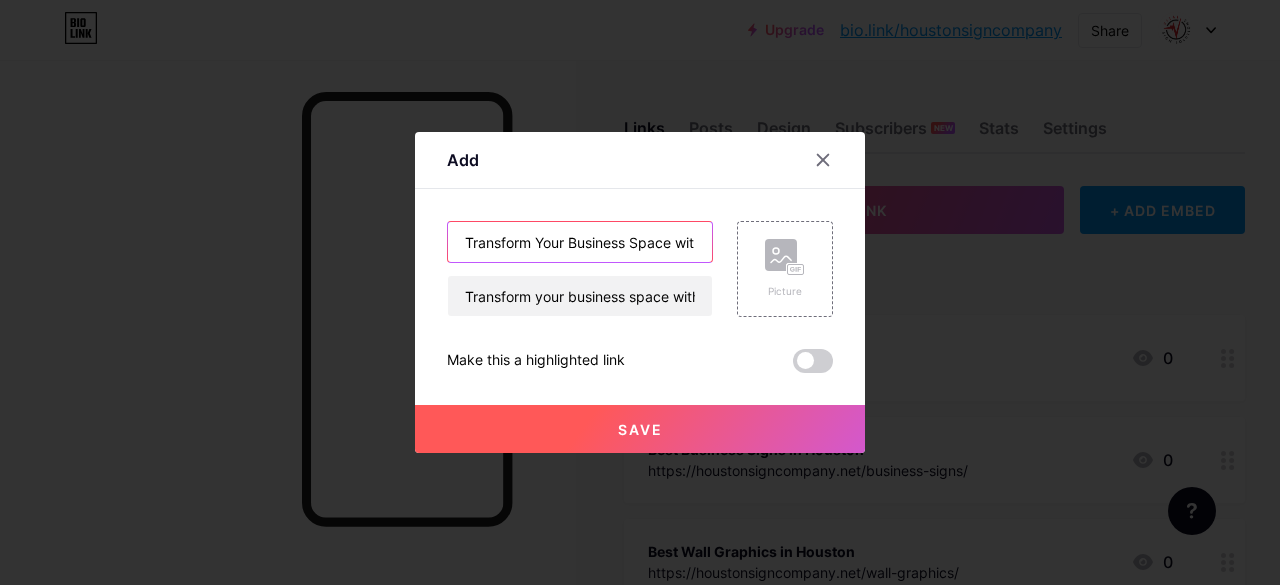 scroll, scrollTop: 0, scrollLeft: 251, axis: horizontal 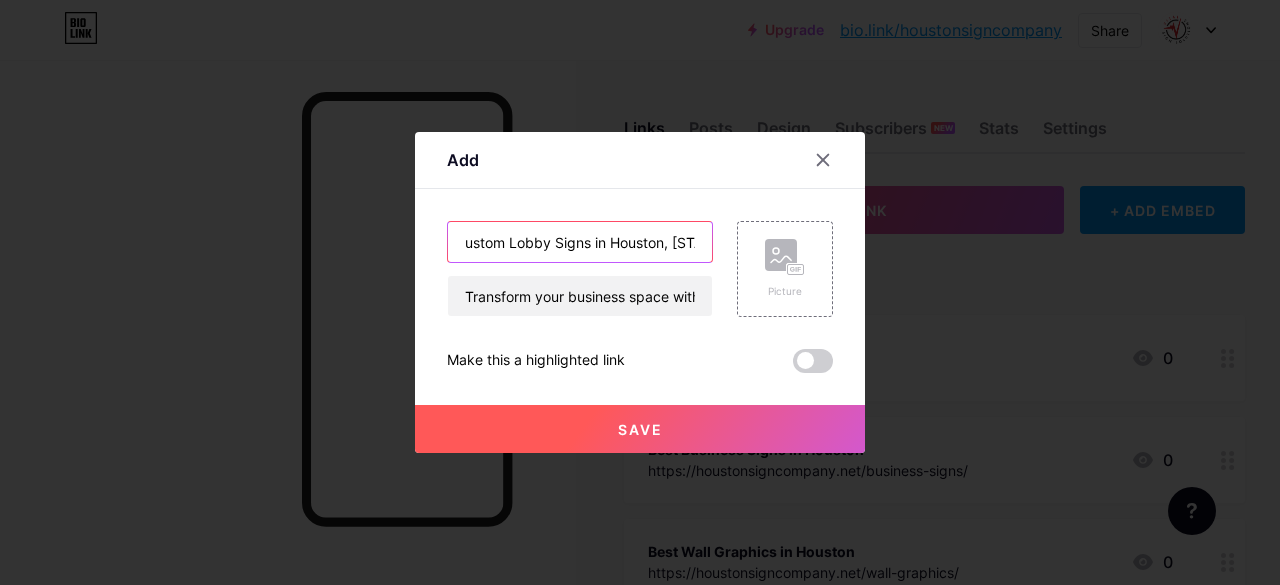 type on "Transform Your Business Space with Custom Lobby Signs in Houston, [STATE]" 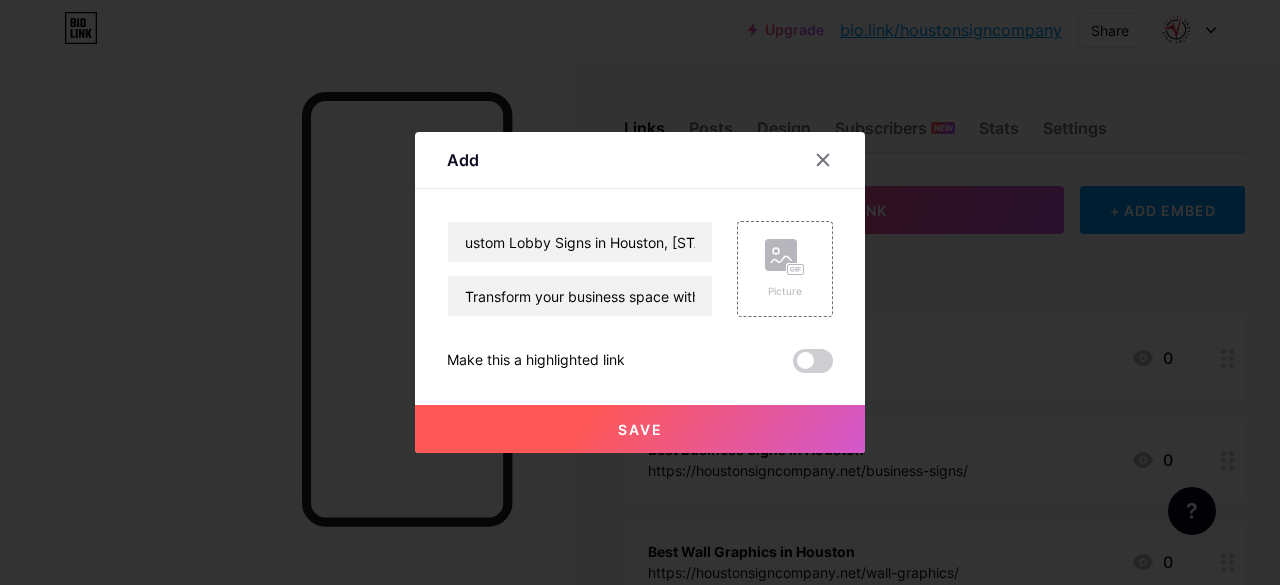 click on "Save" at bounding box center [640, 429] 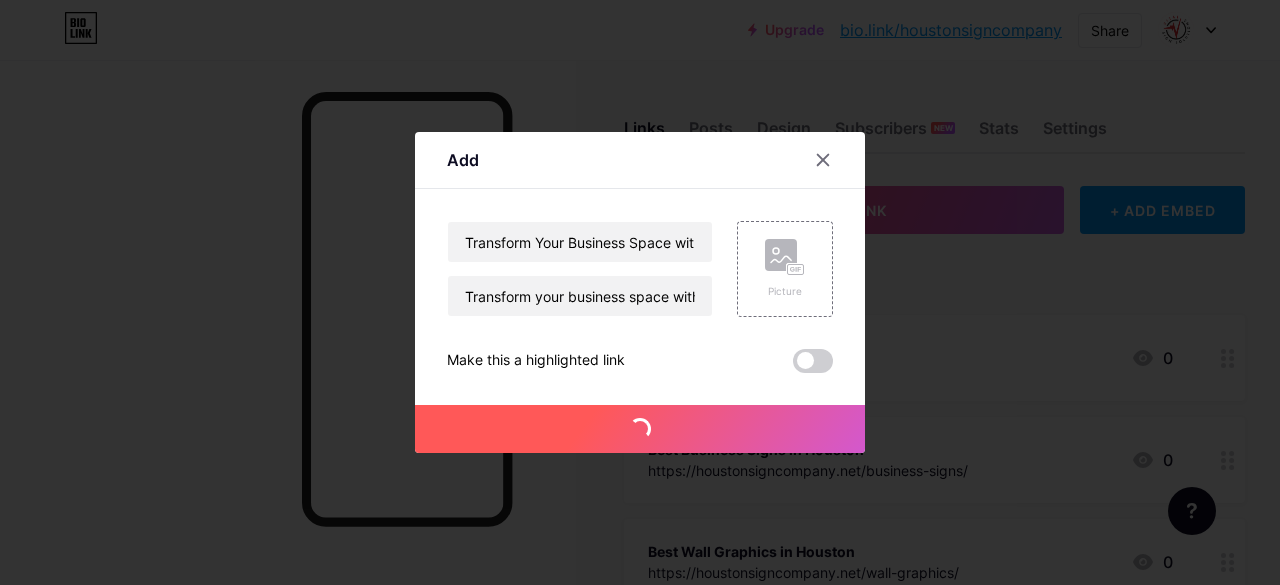 click at bounding box center (640, 429) 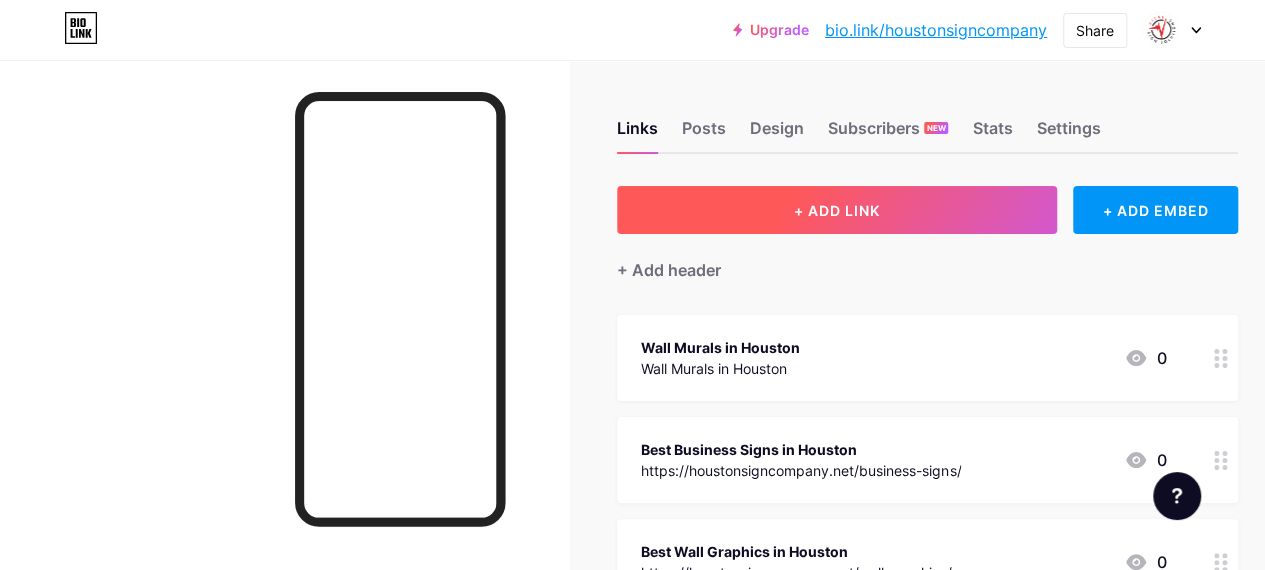 click on "+ ADD LINK" at bounding box center [837, 210] 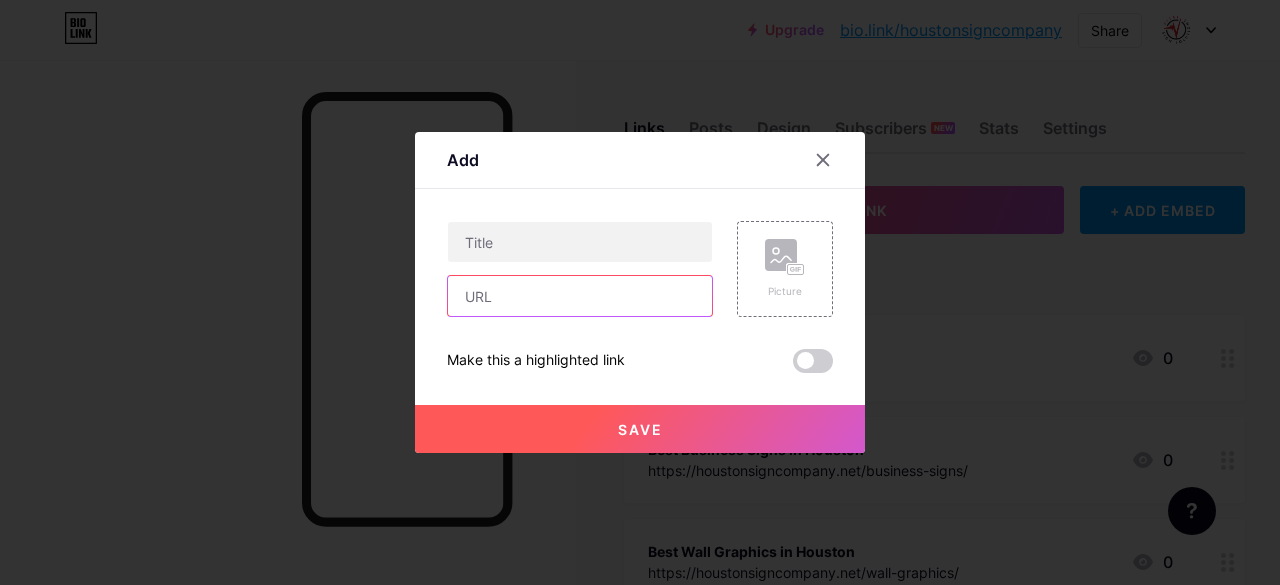 click at bounding box center (580, 296) 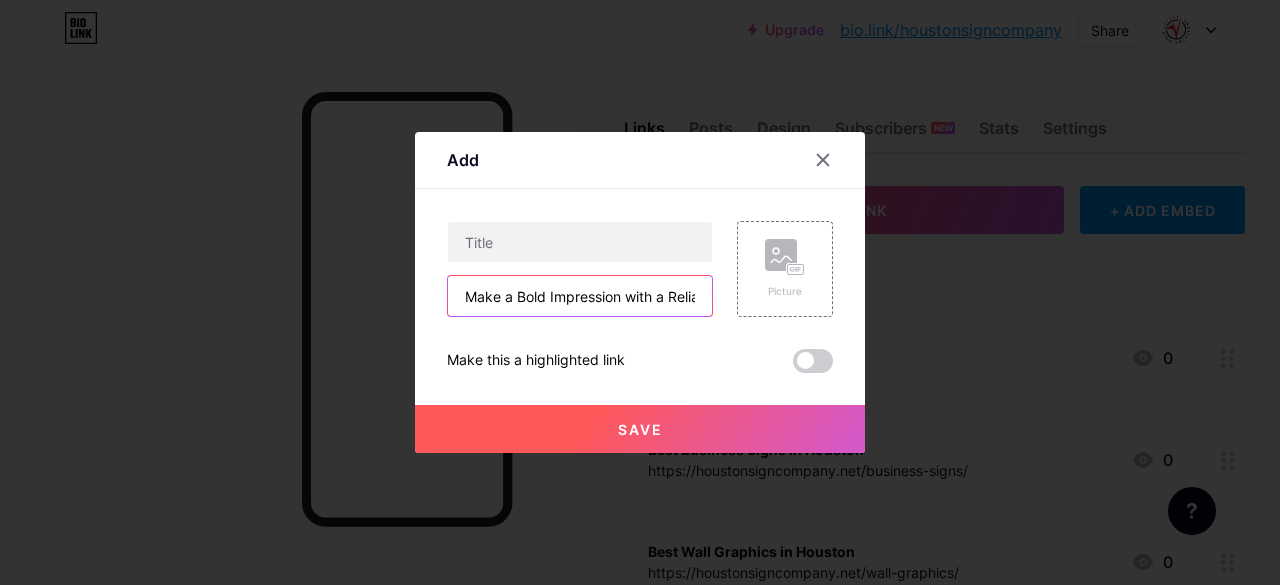 scroll, scrollTop: 0, scrollLeft: 548, axis: horizontal 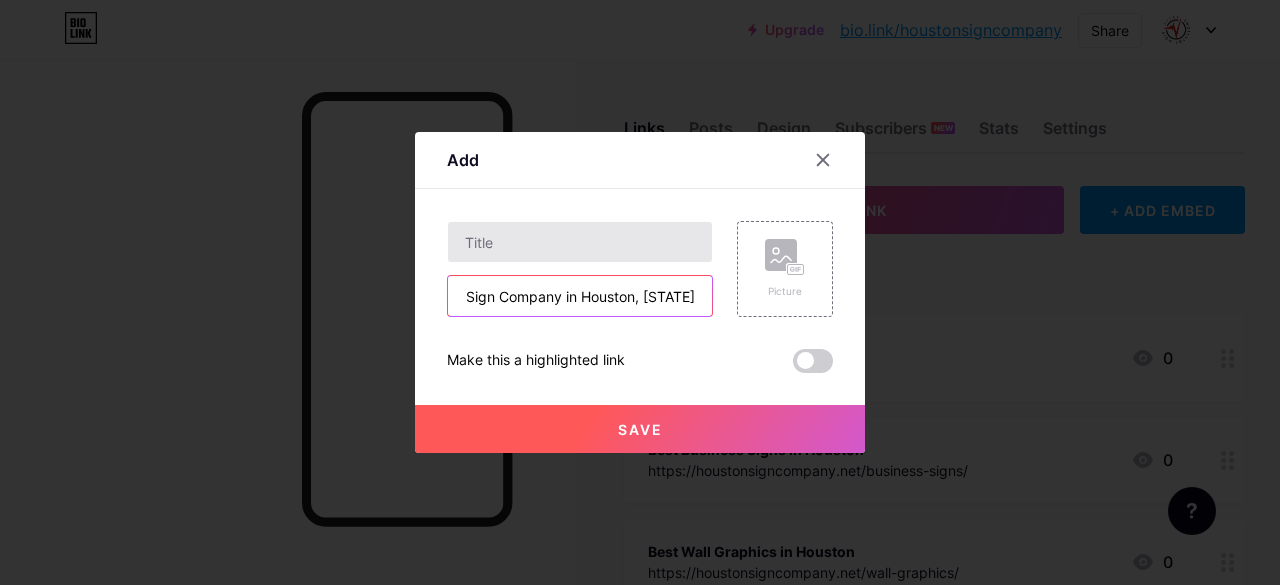 type on "Make a Bold Impression with a Reliable Outdoor Sign Company in Houston, [STATE]" 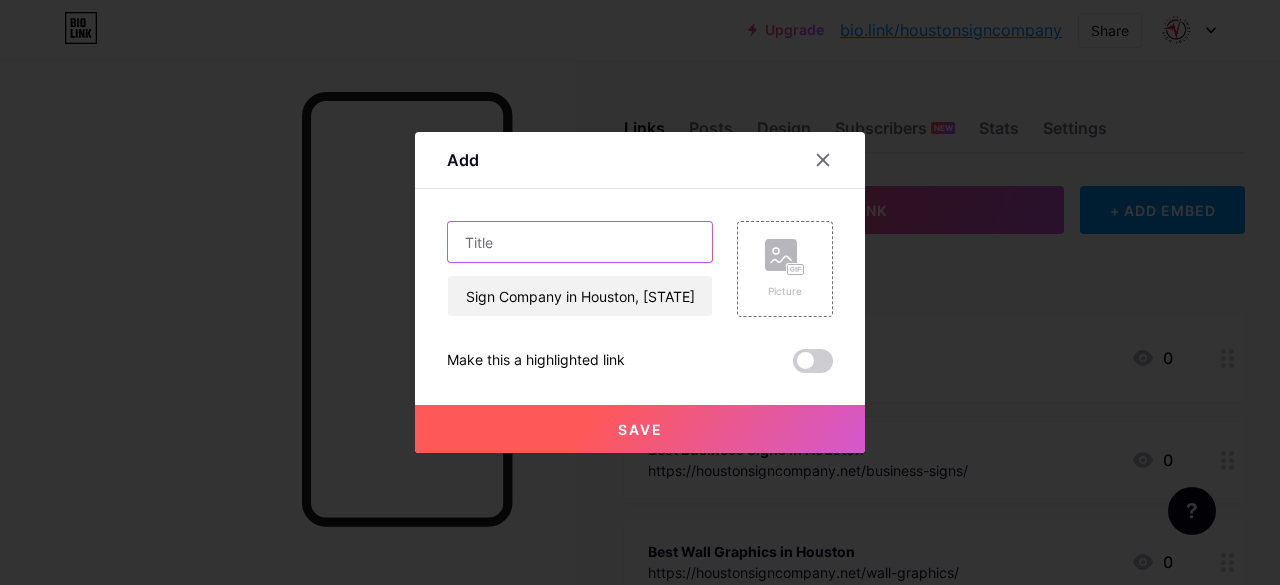 scroll, scrollTop: 0, scrollLeft: 0, axis: both 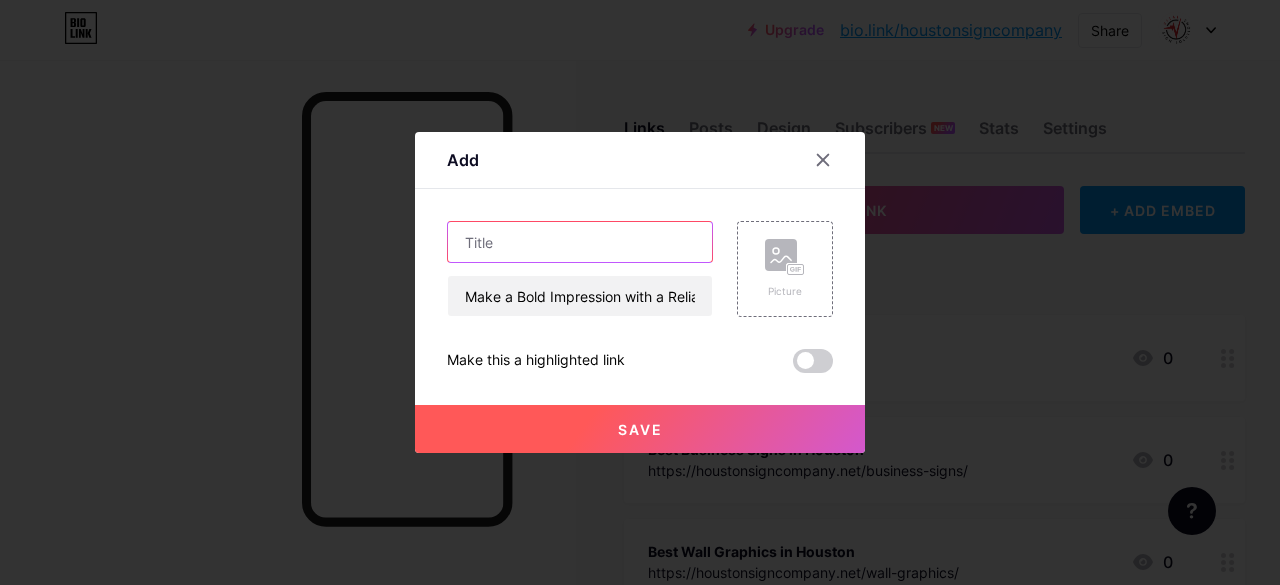 click at bounding box center (580, 242) 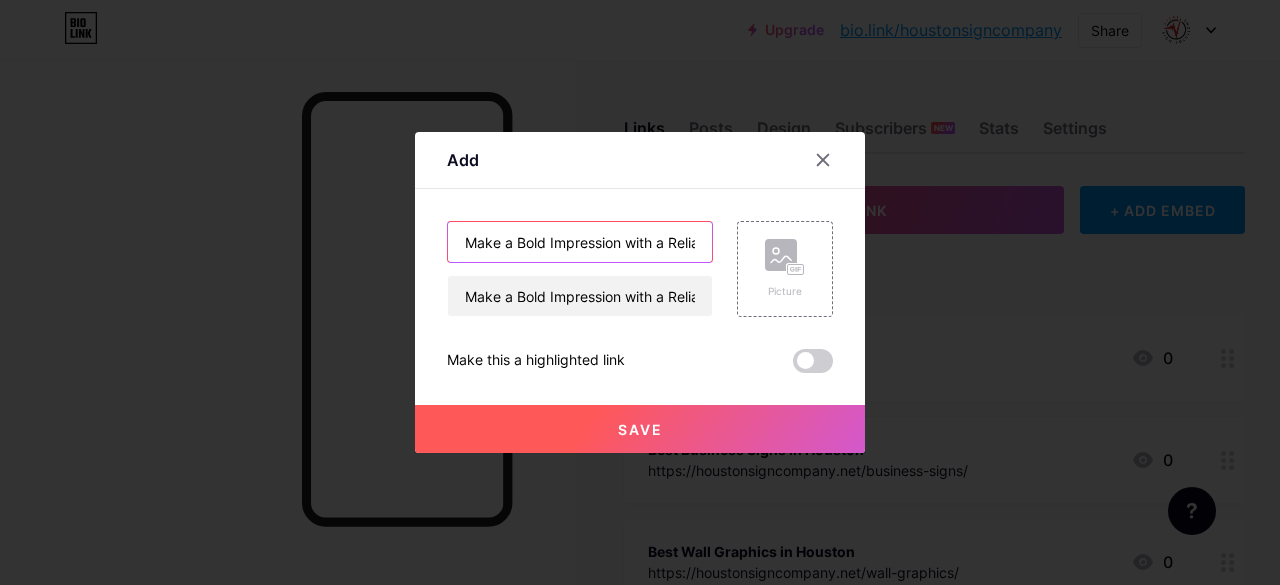 scroll, scrollTop: 0, scrollLeft: 284, axis: horizontal 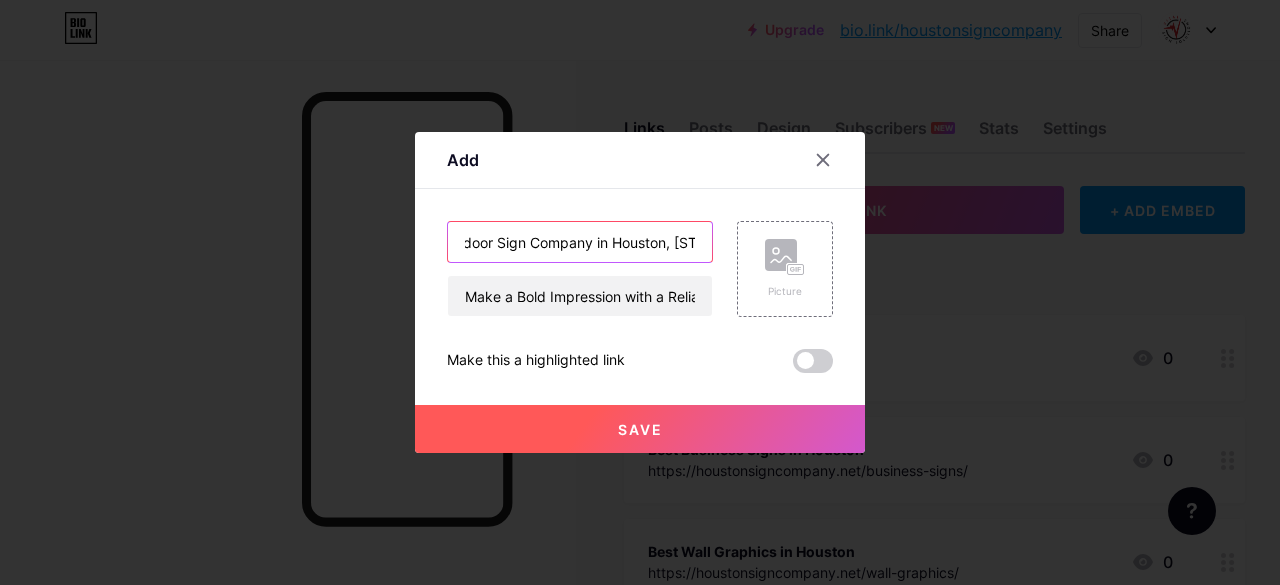 type on "Make a Bold Impression with a Reliable Outdoor Sign Company in Houston, [STATE]" 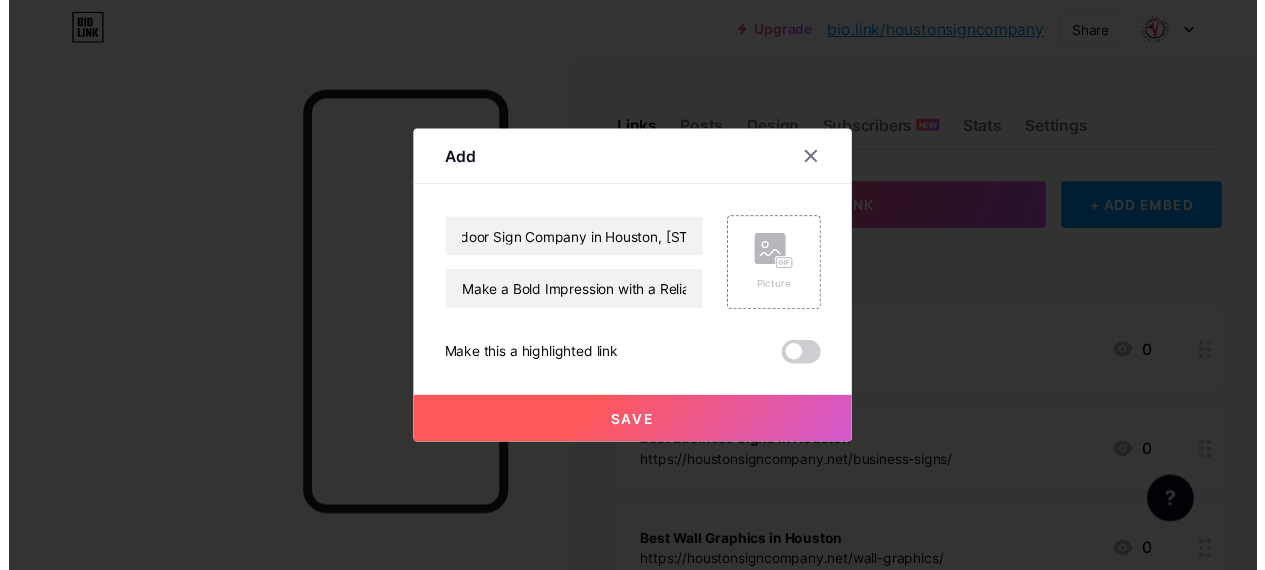scroll, scrollTop: 0, scrollLeft: 0, axis: both 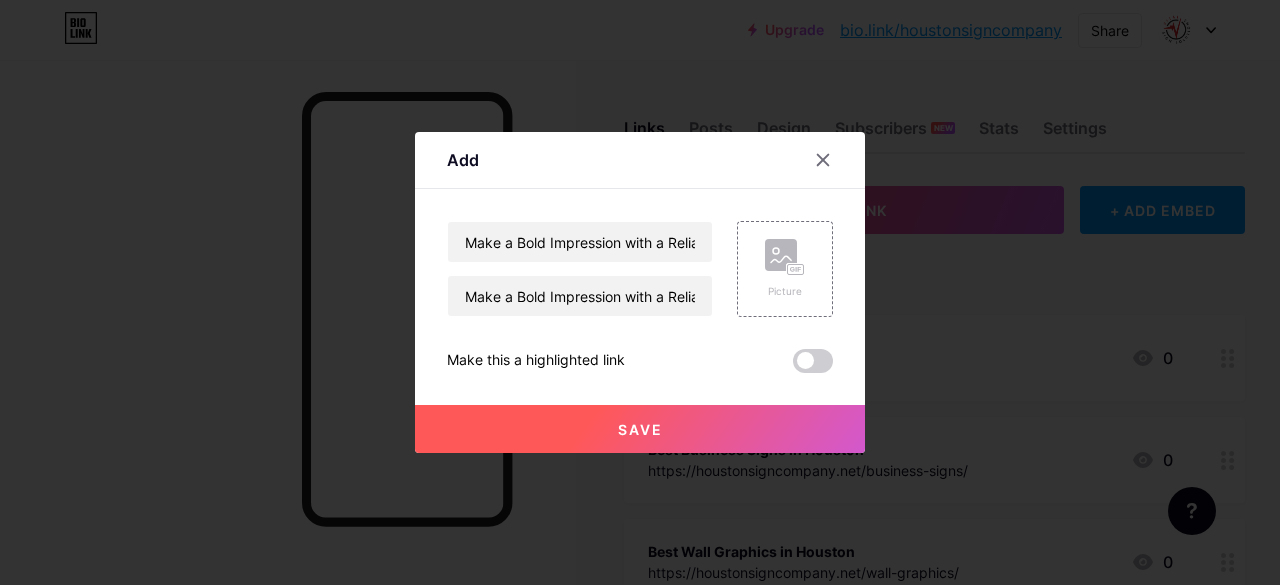 click on "Save" at bounding box center [640, 429] 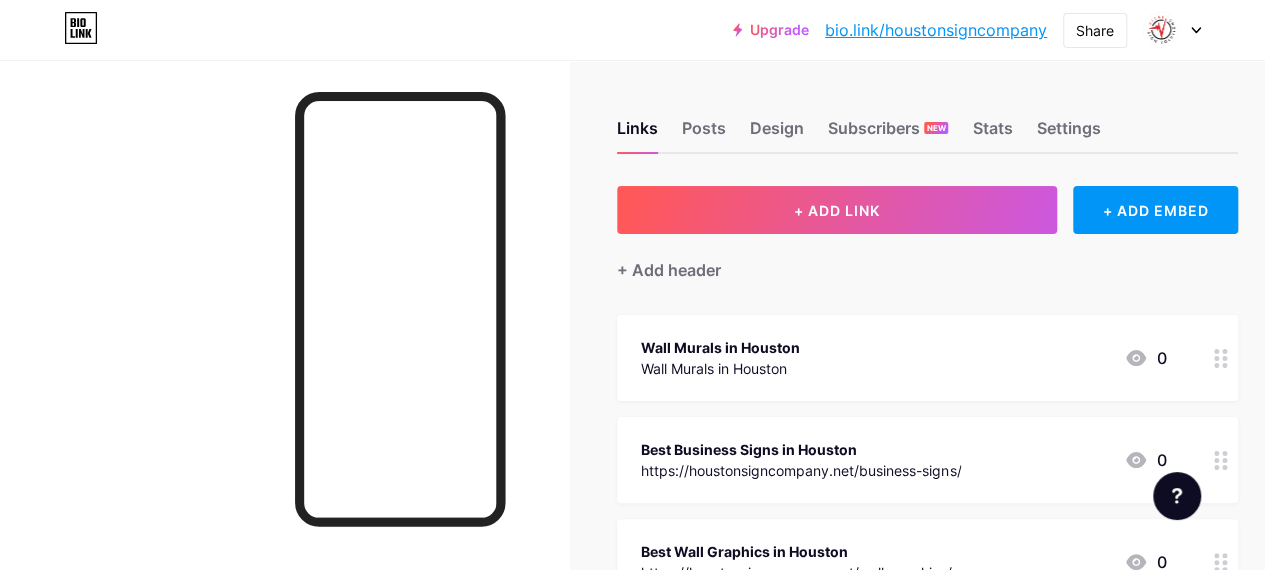 click on "bio.link/houstonsigncompany" at bounding box center [936, 30] 